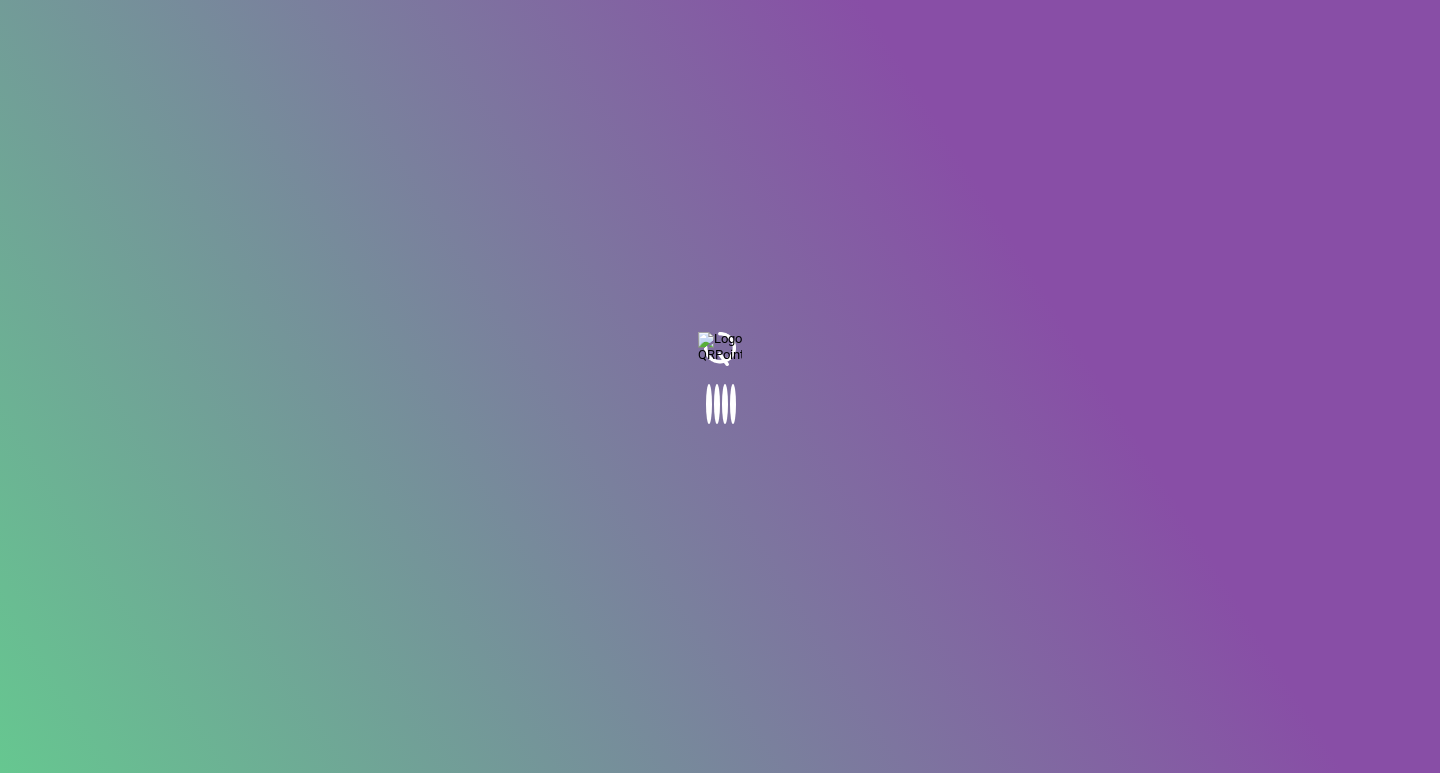 scroll, scrollTop: 0, scrollLeft: 0, axis: both 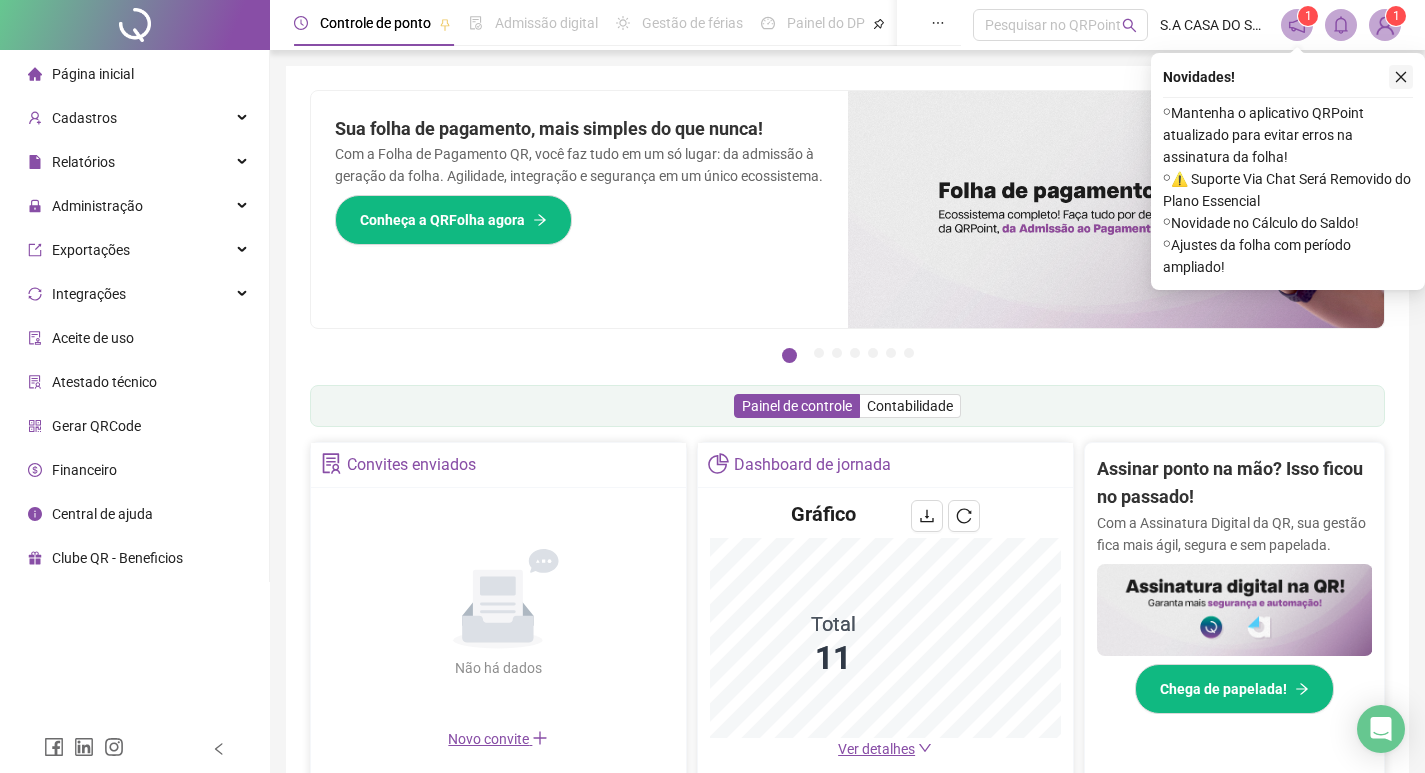 click 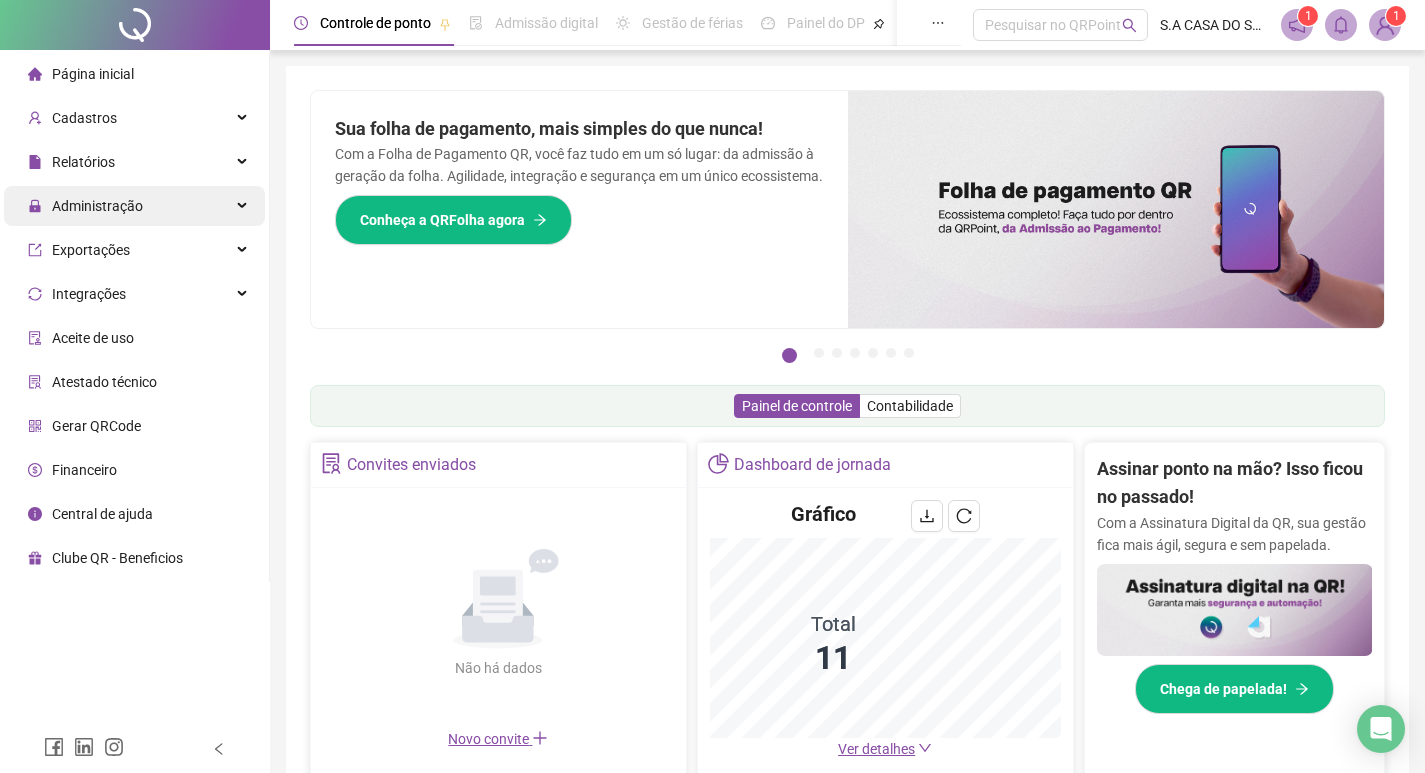 click on "Administração" at bounding box center [85, 206] 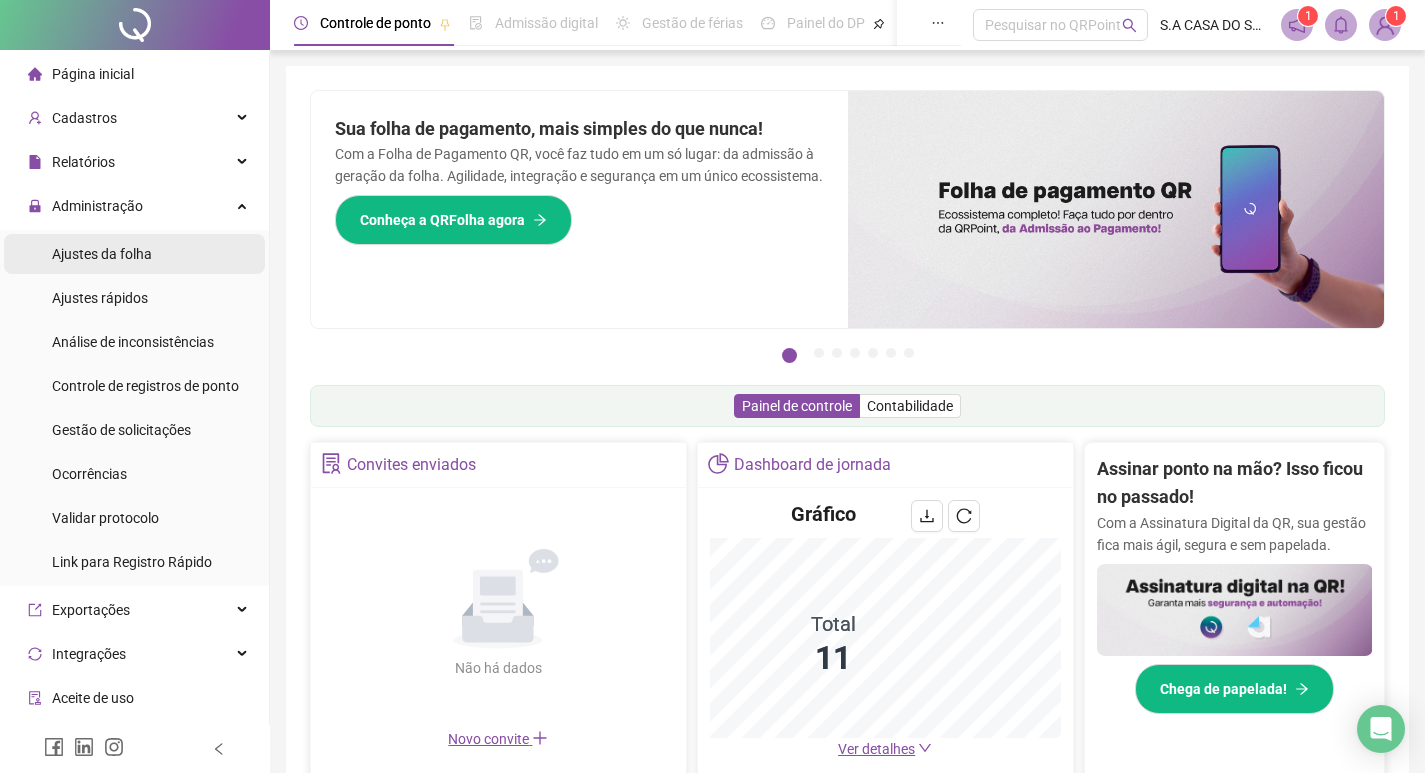 click on "Ajustes da folha" at bounding box center [102, 254] 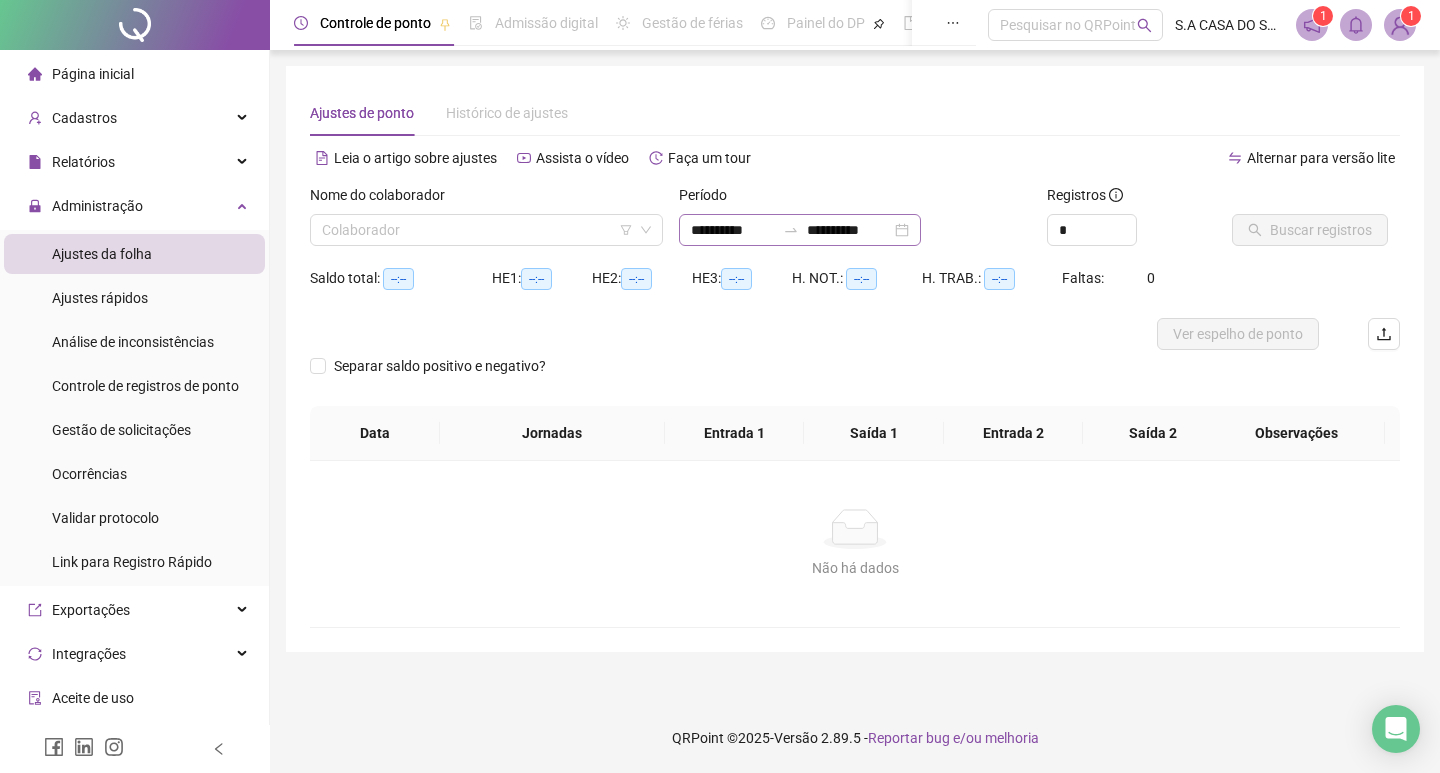 click on "**********" at bounding box center [800, 230] 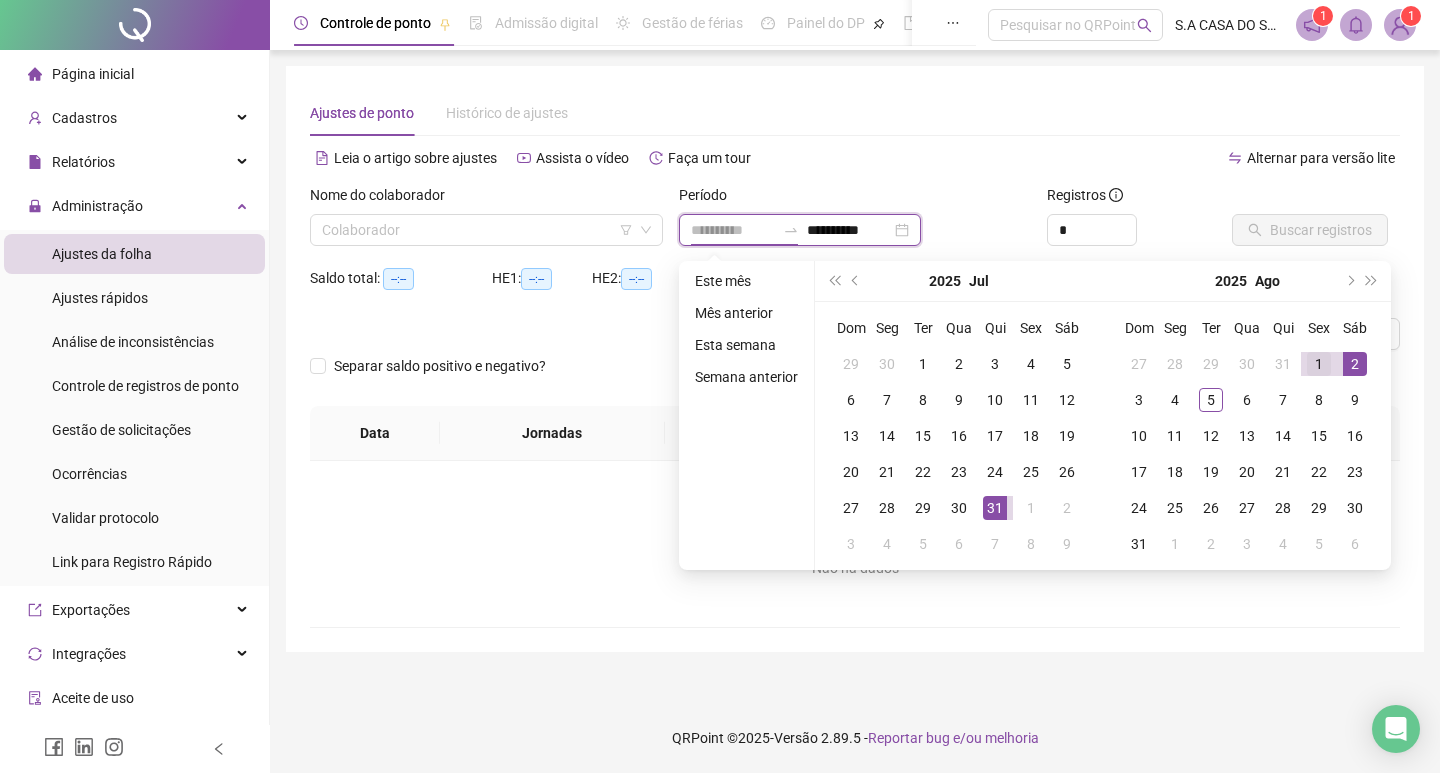 type on "**********" 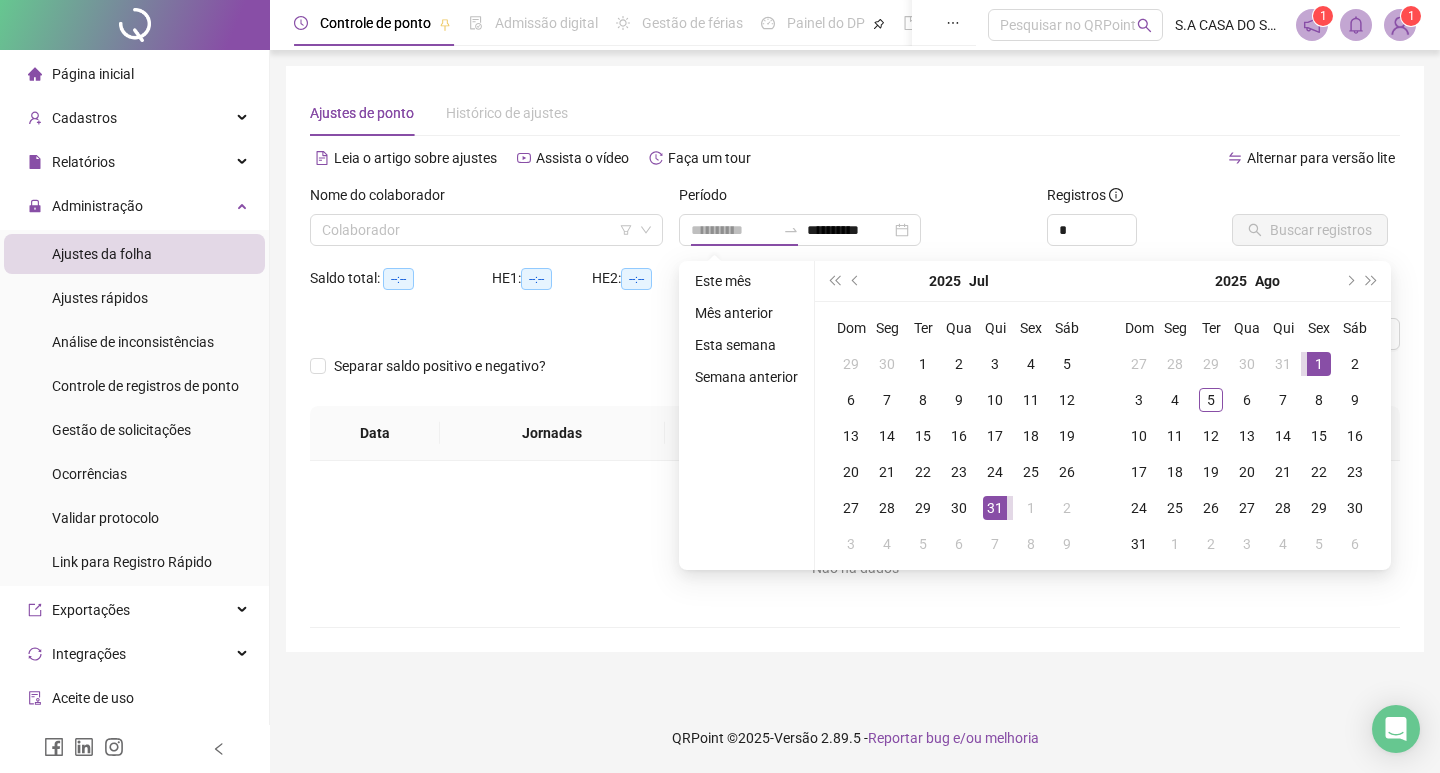 click on "1" at bounding box center (1319, 364) 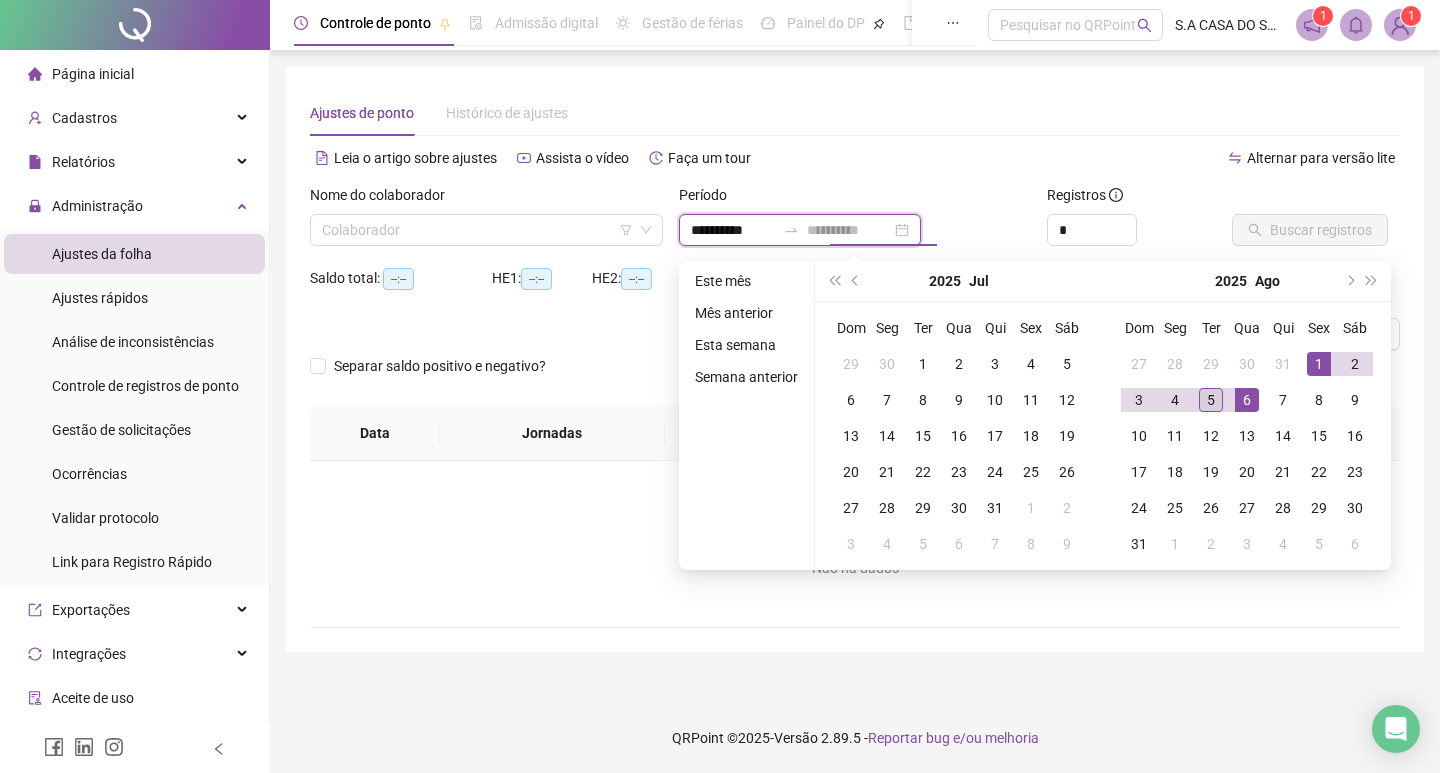 type on "**********" 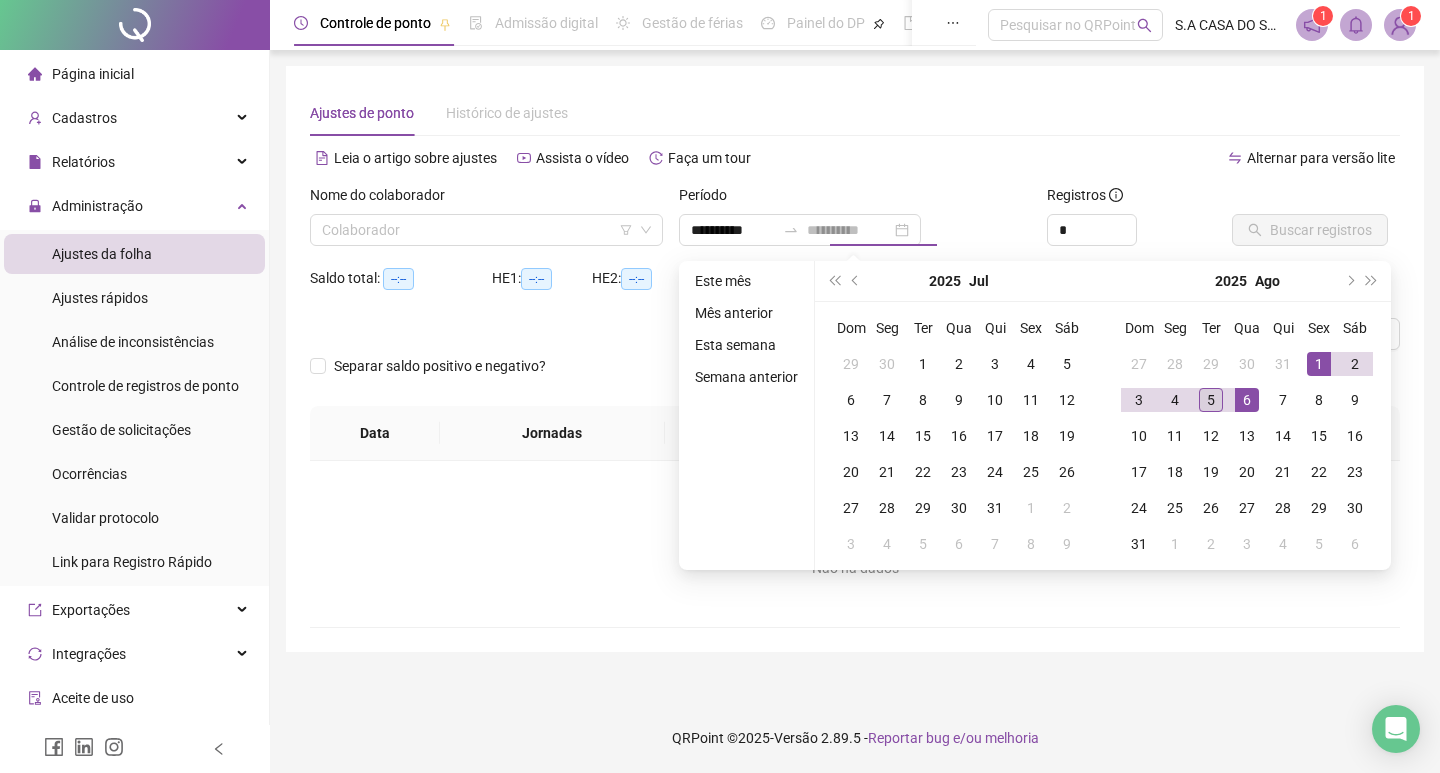 click on "5" at bounding box center [1211, 400] 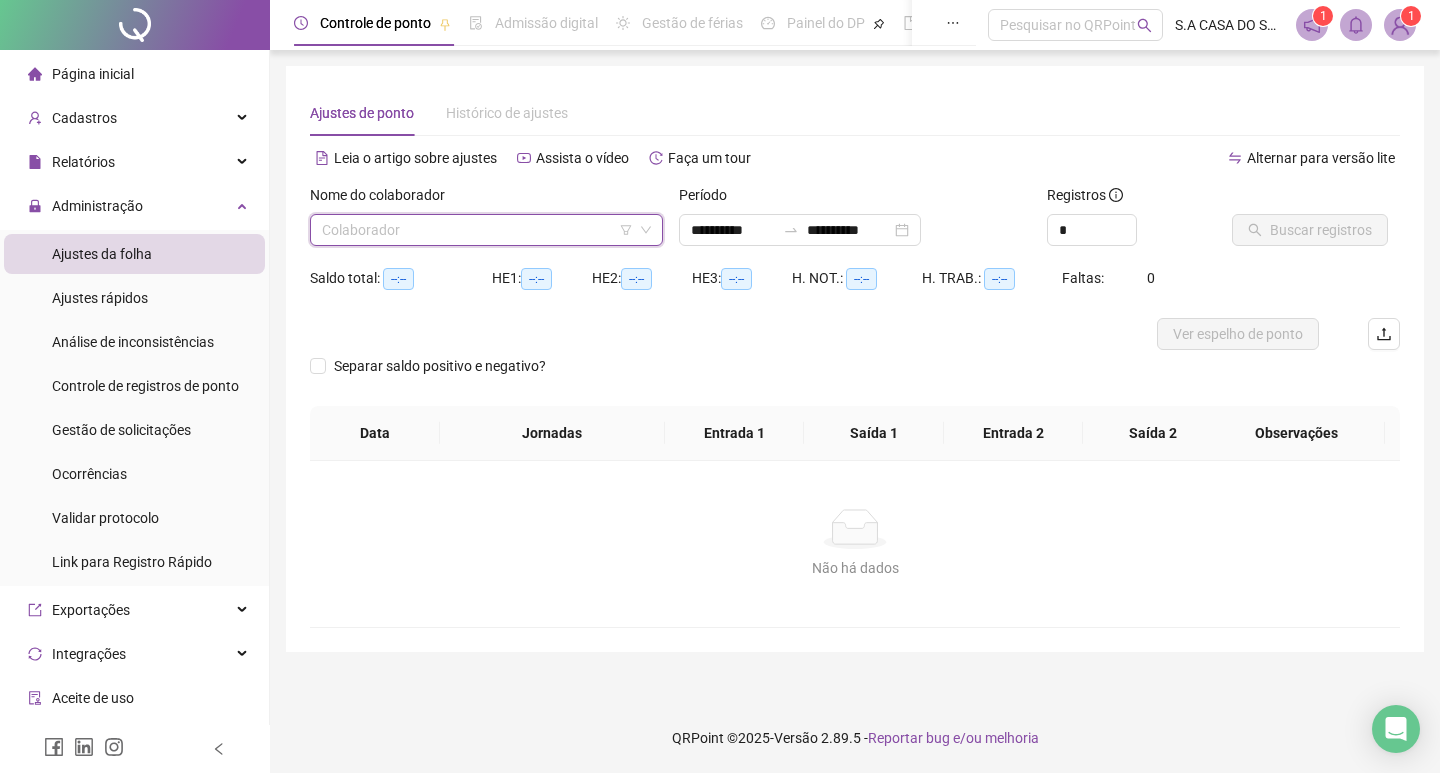 click at bounding box center (477, 230) 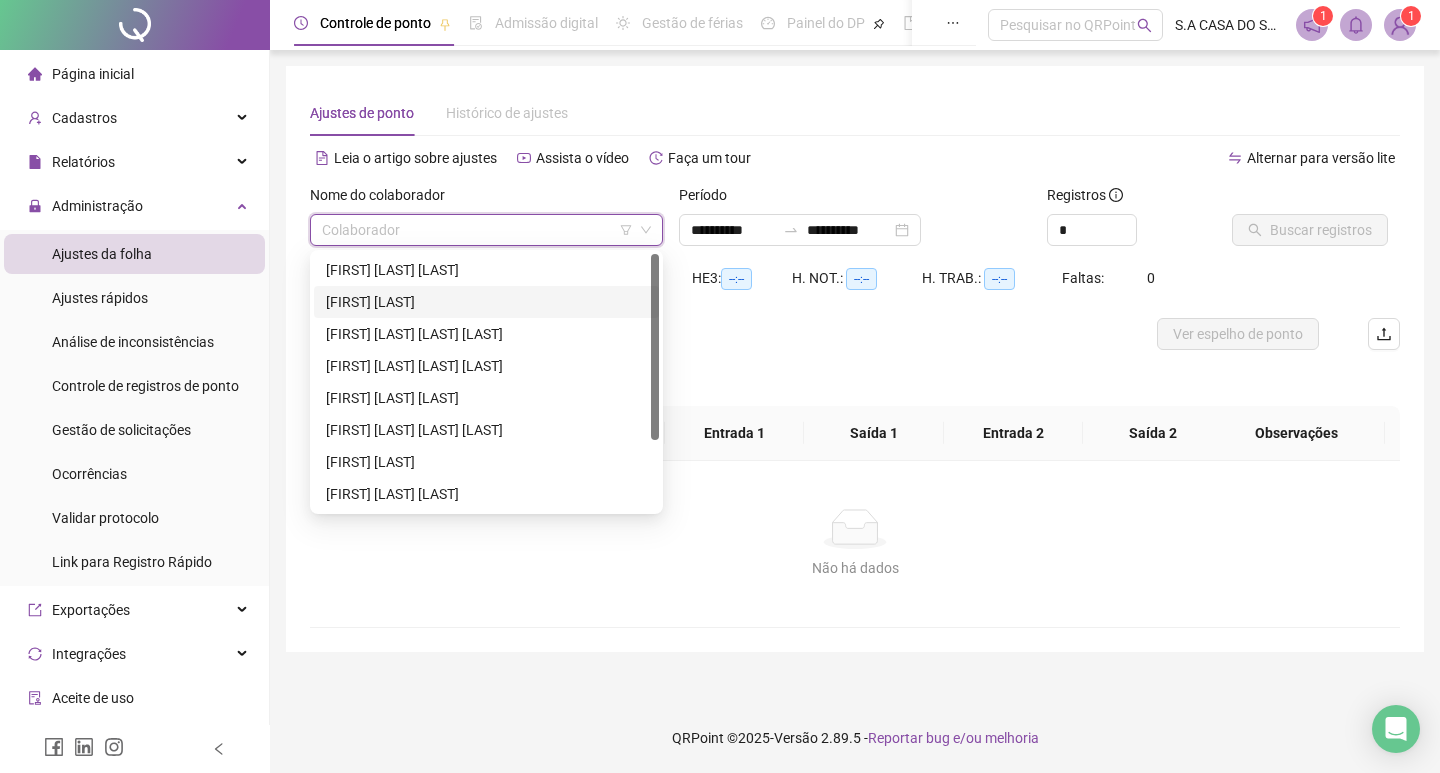 click on "ANA LUIZA BORE" at bounding box center (486, 302) 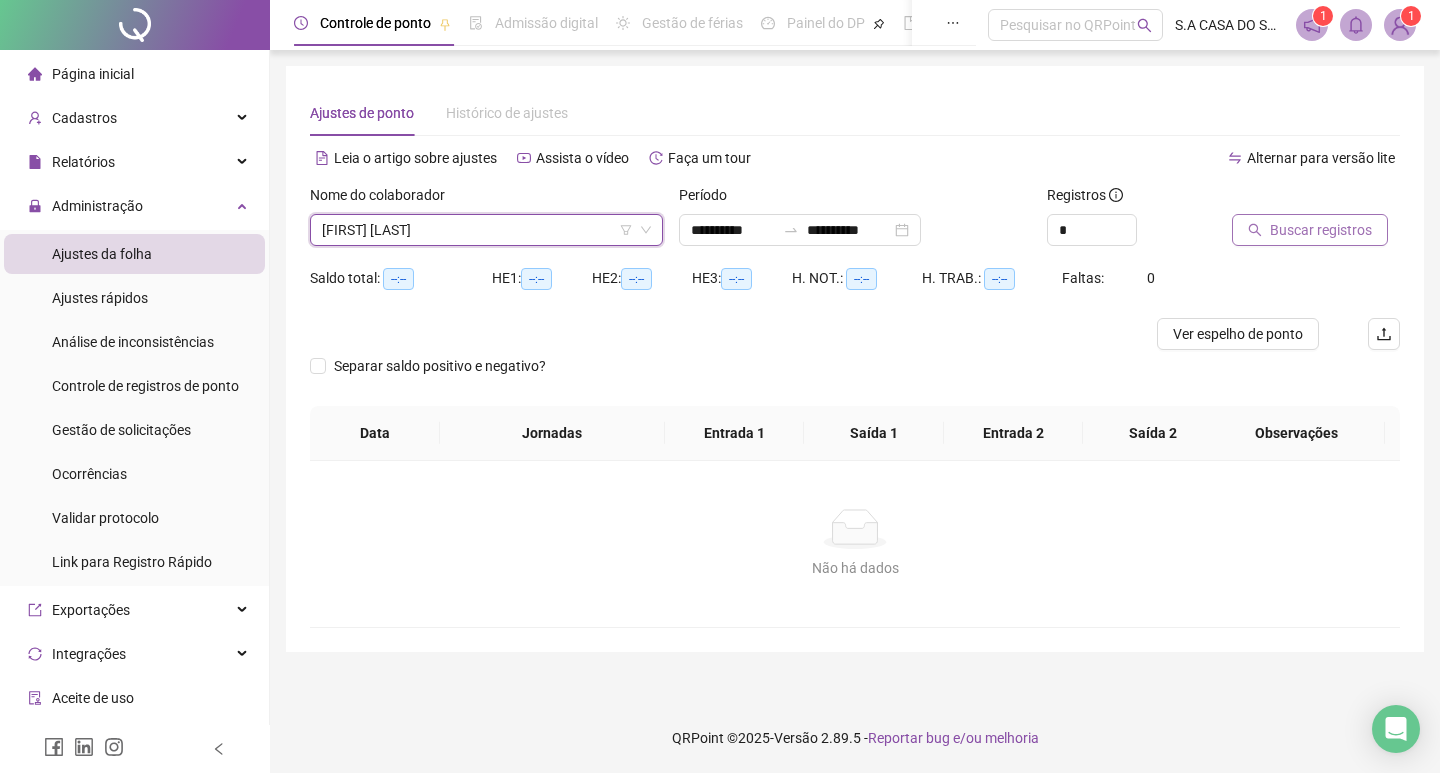 click on "Buscar registros" at bounding box center [1321, 230] 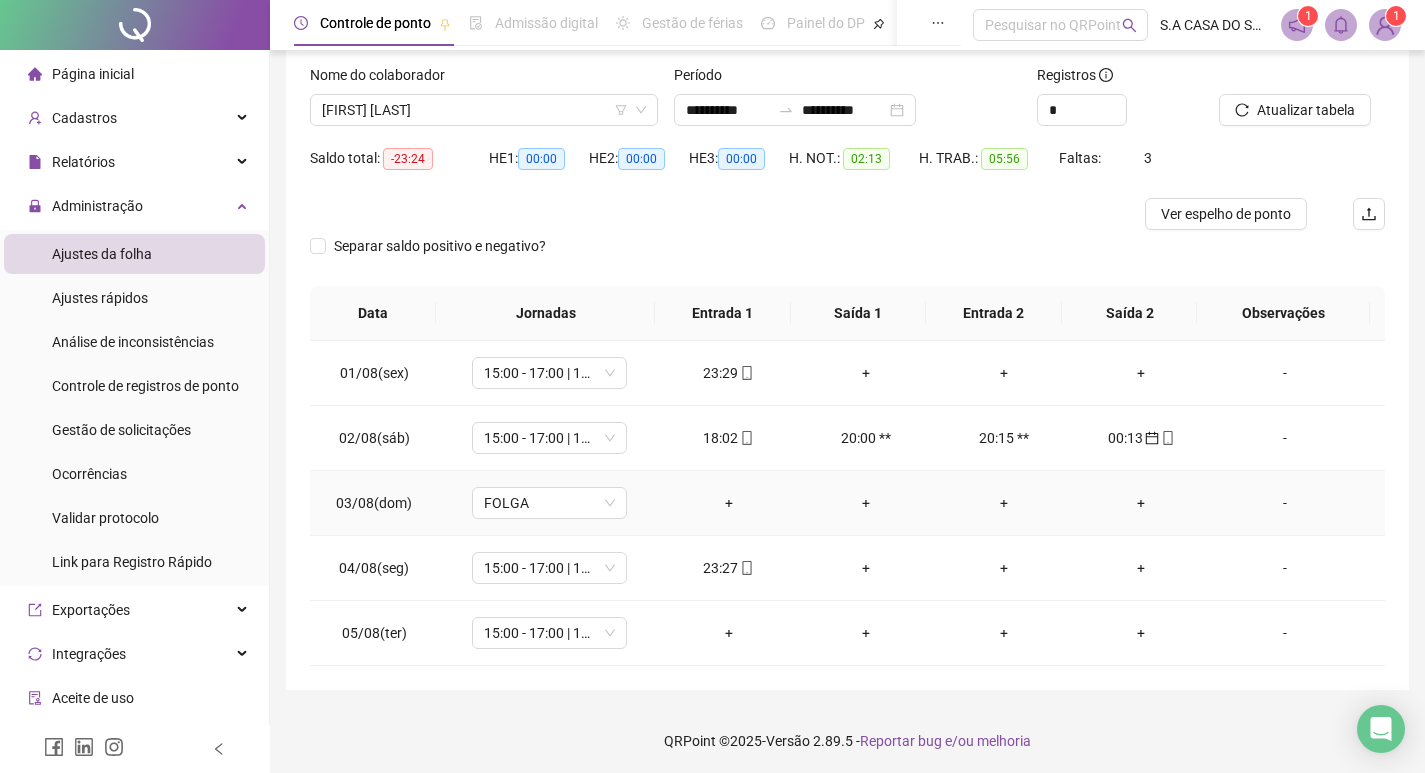 scroll, scrollTop: 123, scrollLeft: 0, axis: vertical 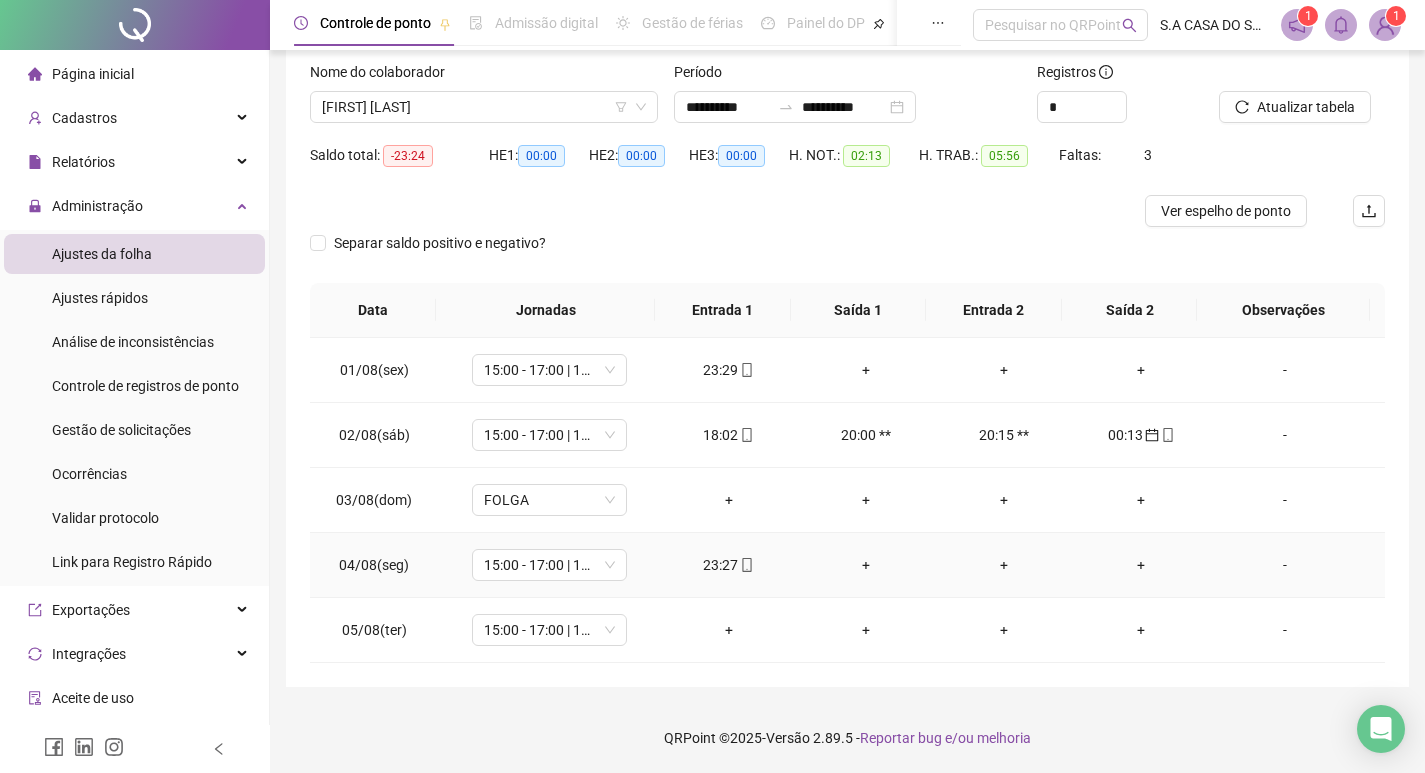 click on "23:27" at bounding box center (729, 565) 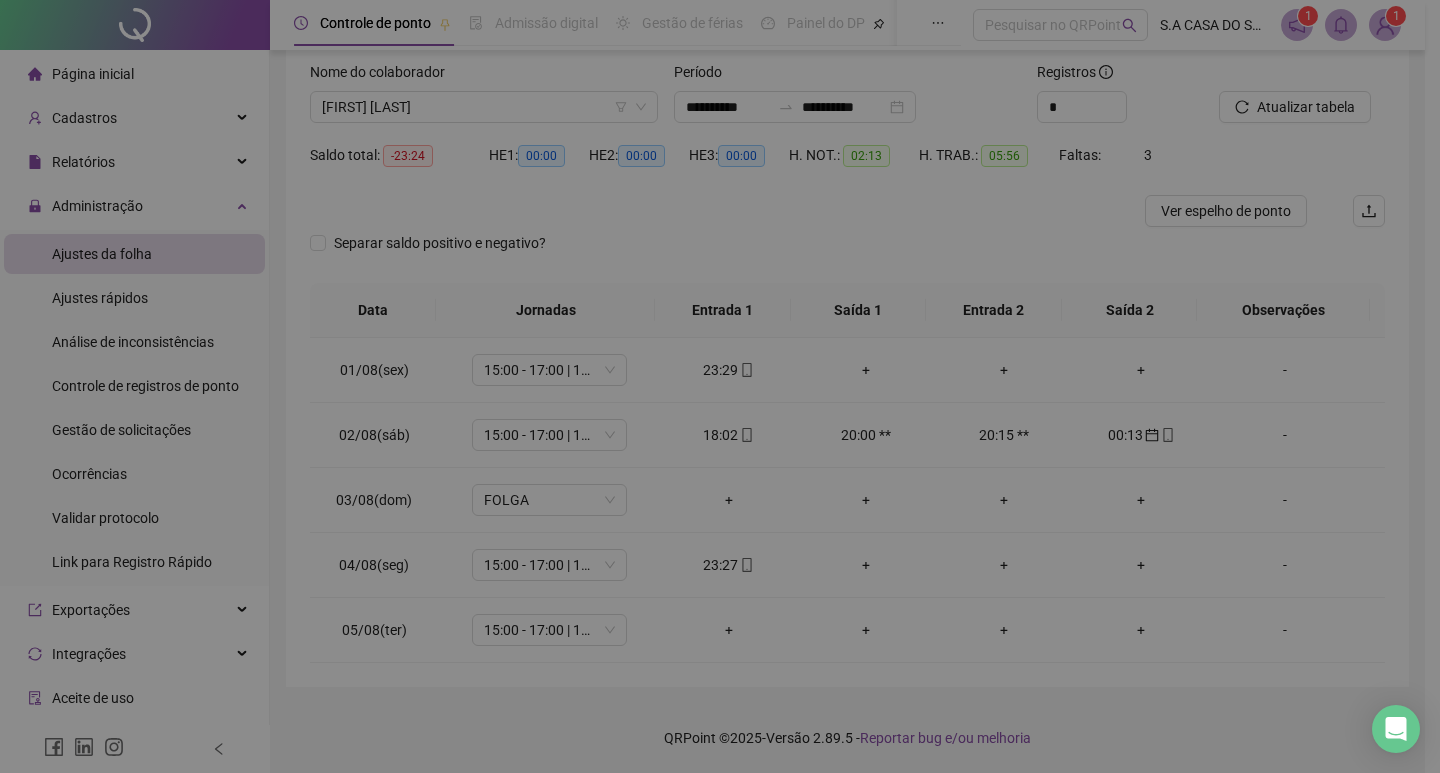 type on "**********" 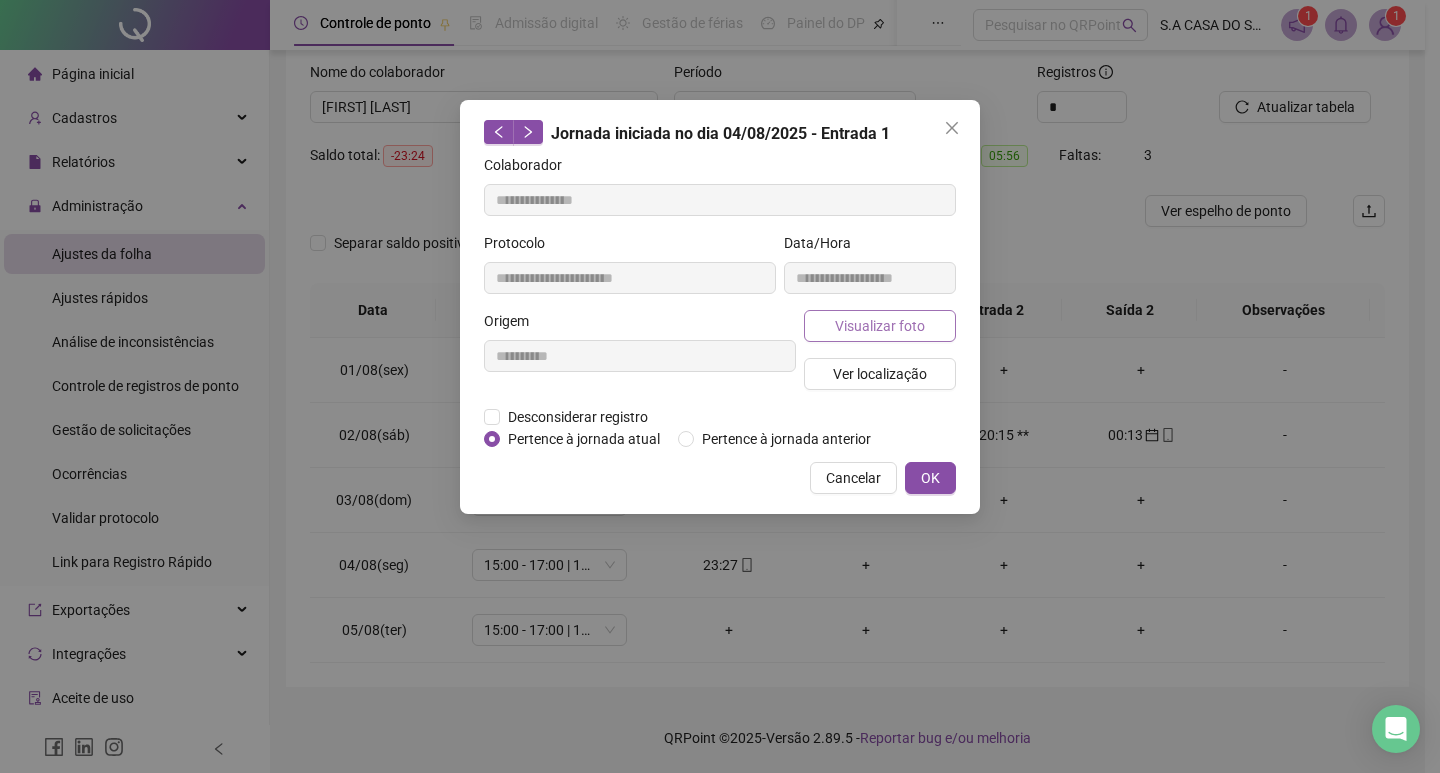 click on "Visualizar foto" at bounding box center (880, 326) 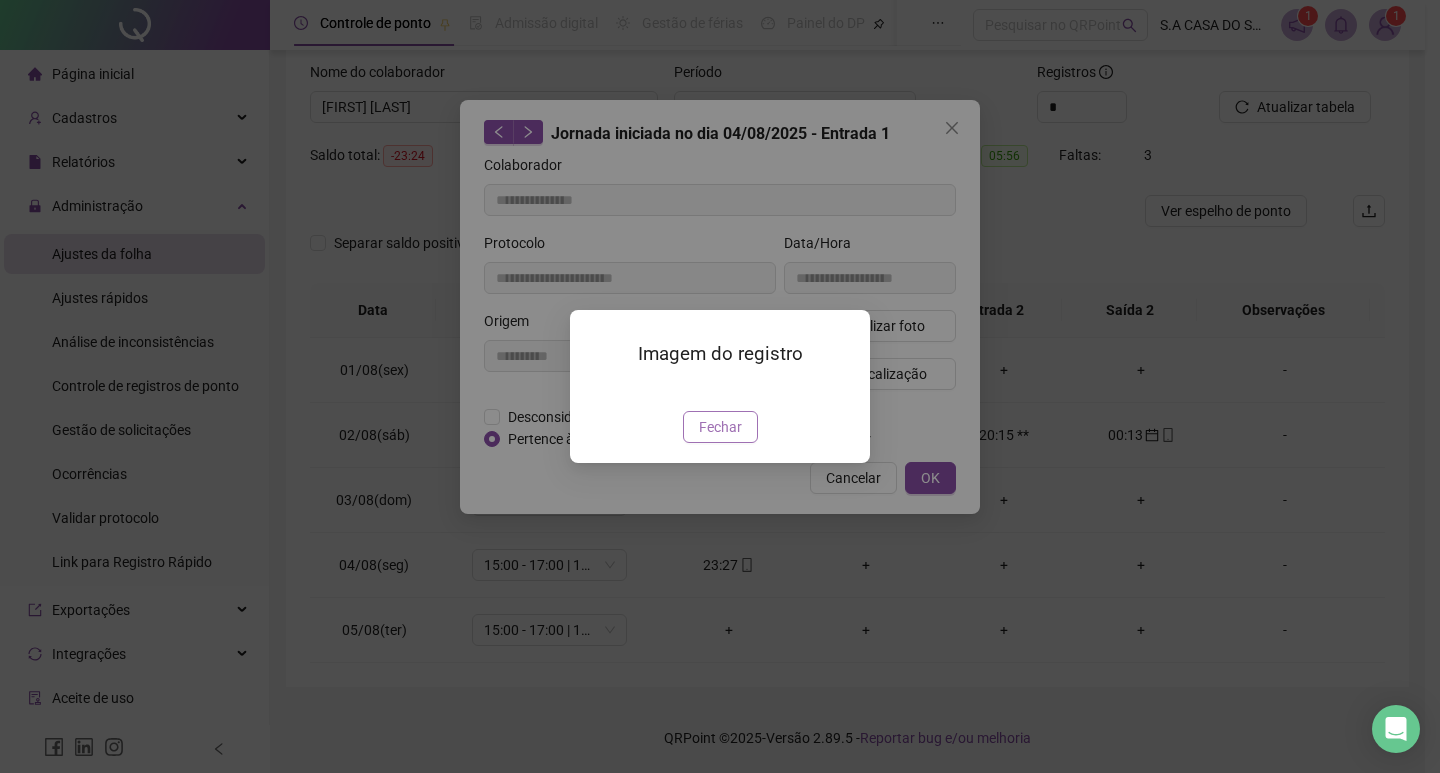 click on "Fechar" at bounding box center [720, 427] 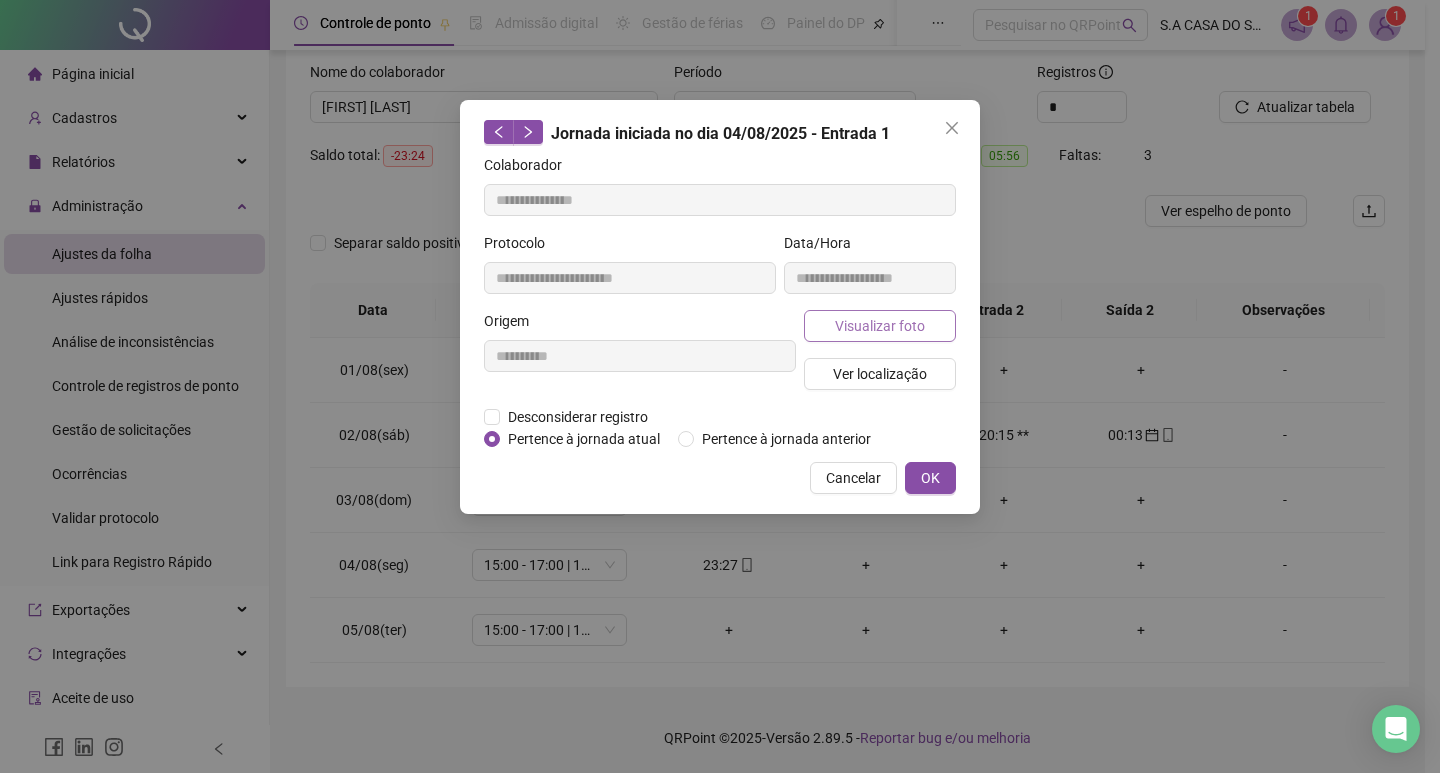 click on "Visualizar foto" at bounding box center (880, 326) 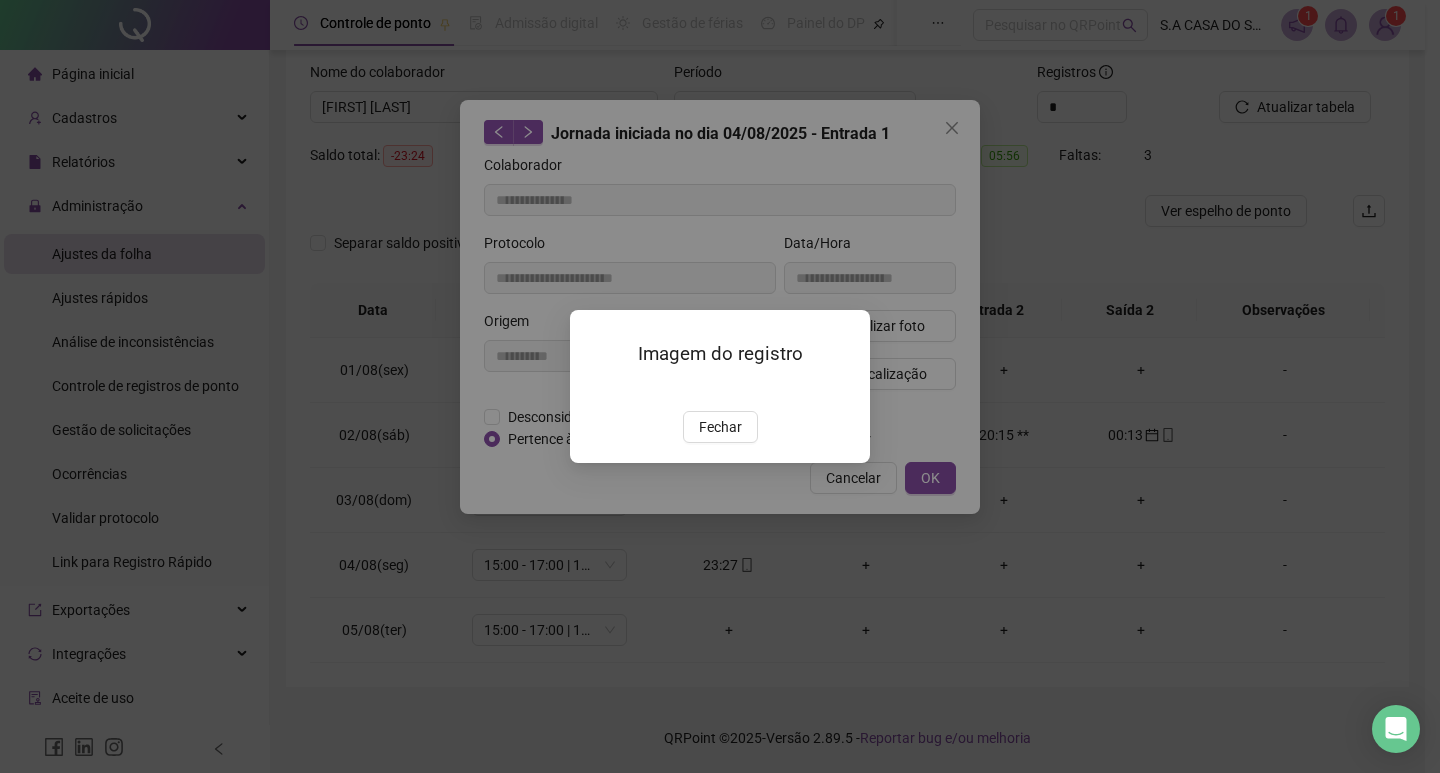 click at bounding box center [594, 390] 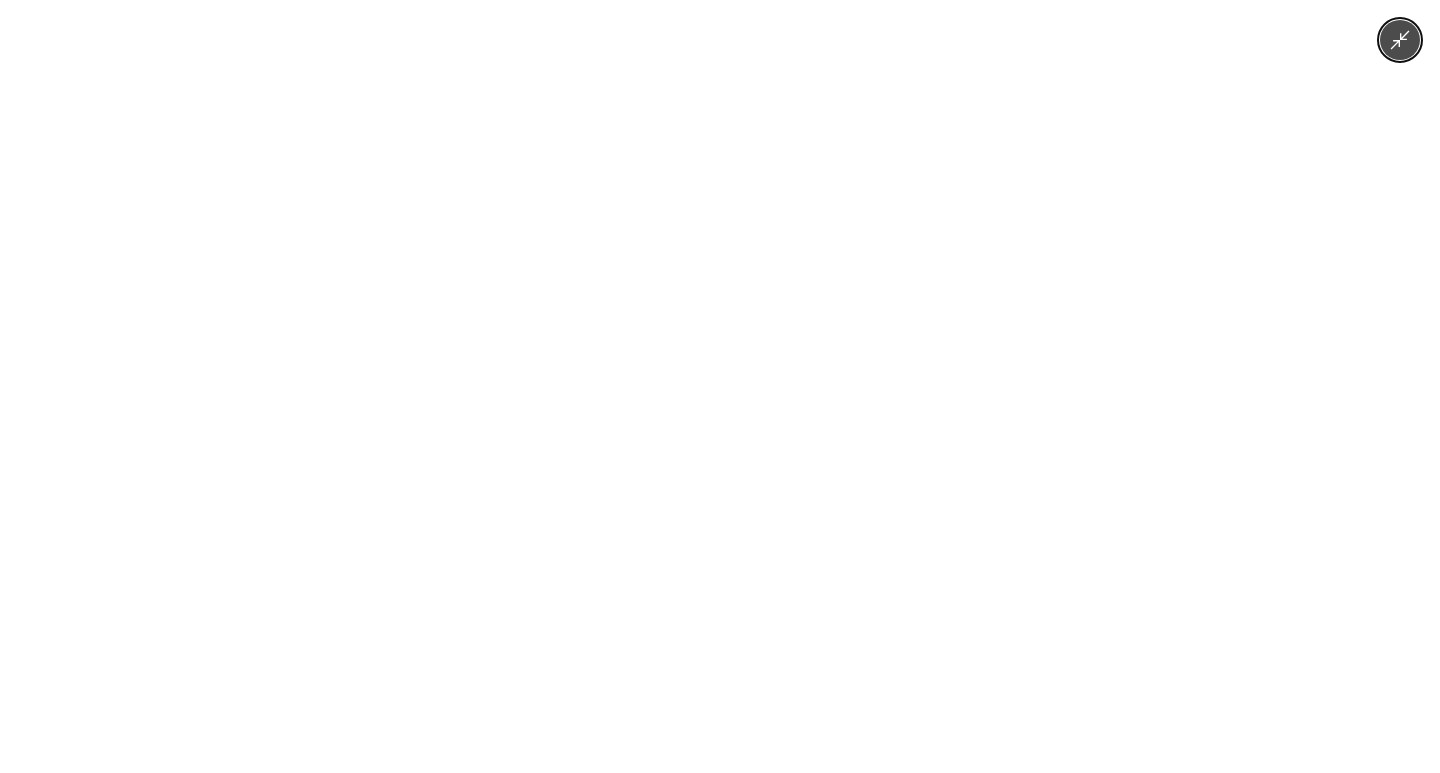 click at bounding box center [720, 386] 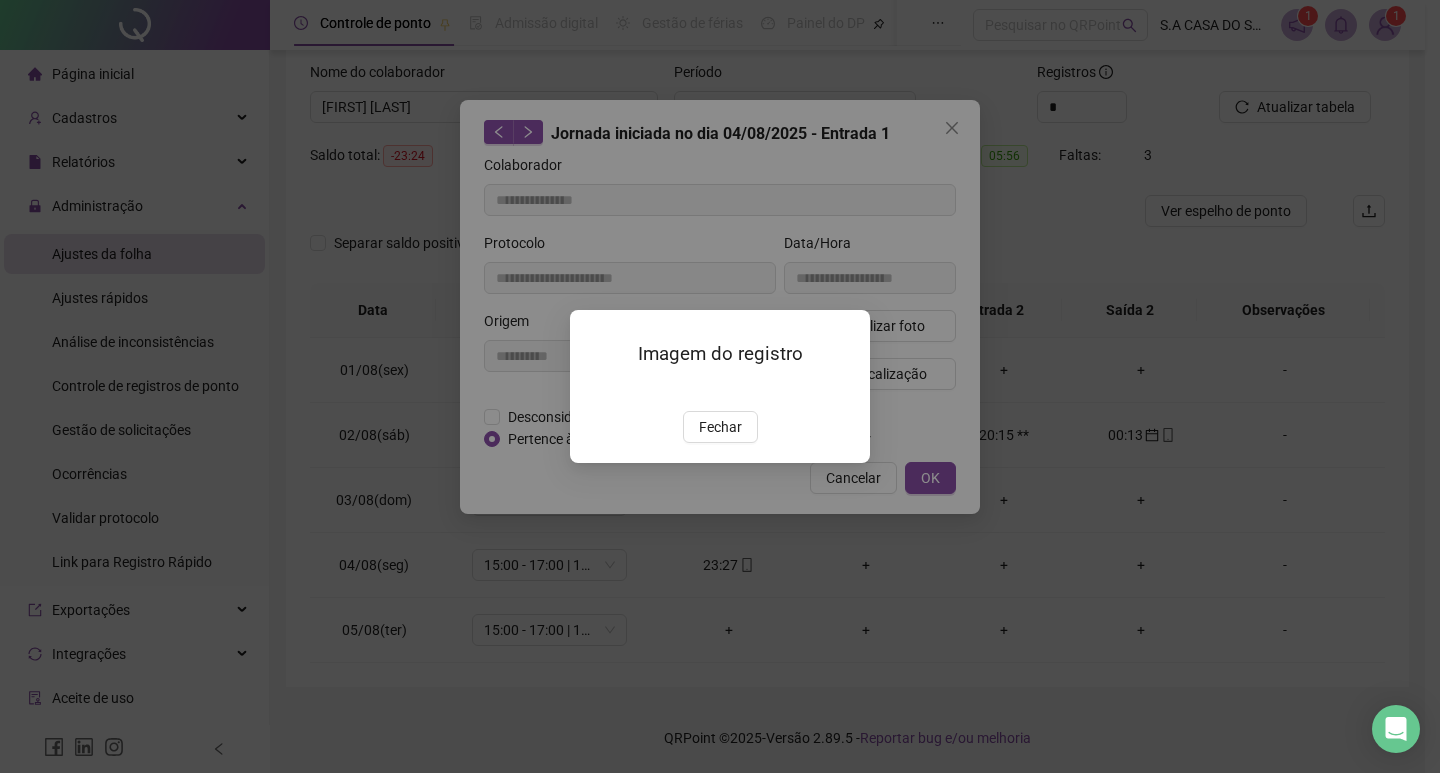 drag, startPoint x: 736, startPoint y: 541, endPoint x: 765, endPoint y: 521, distance: 35.22783 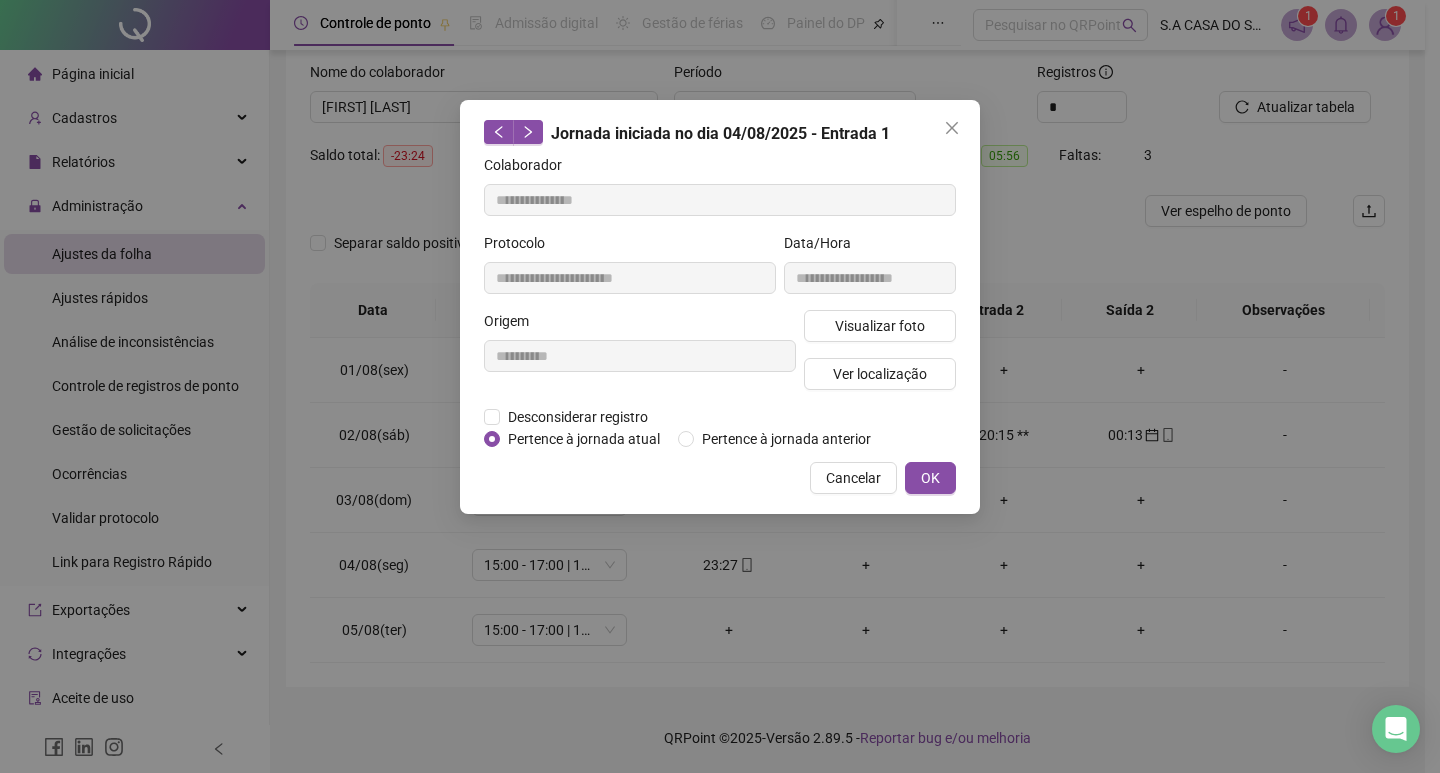 click on "Cancelar" at bounding box center [853, 478] 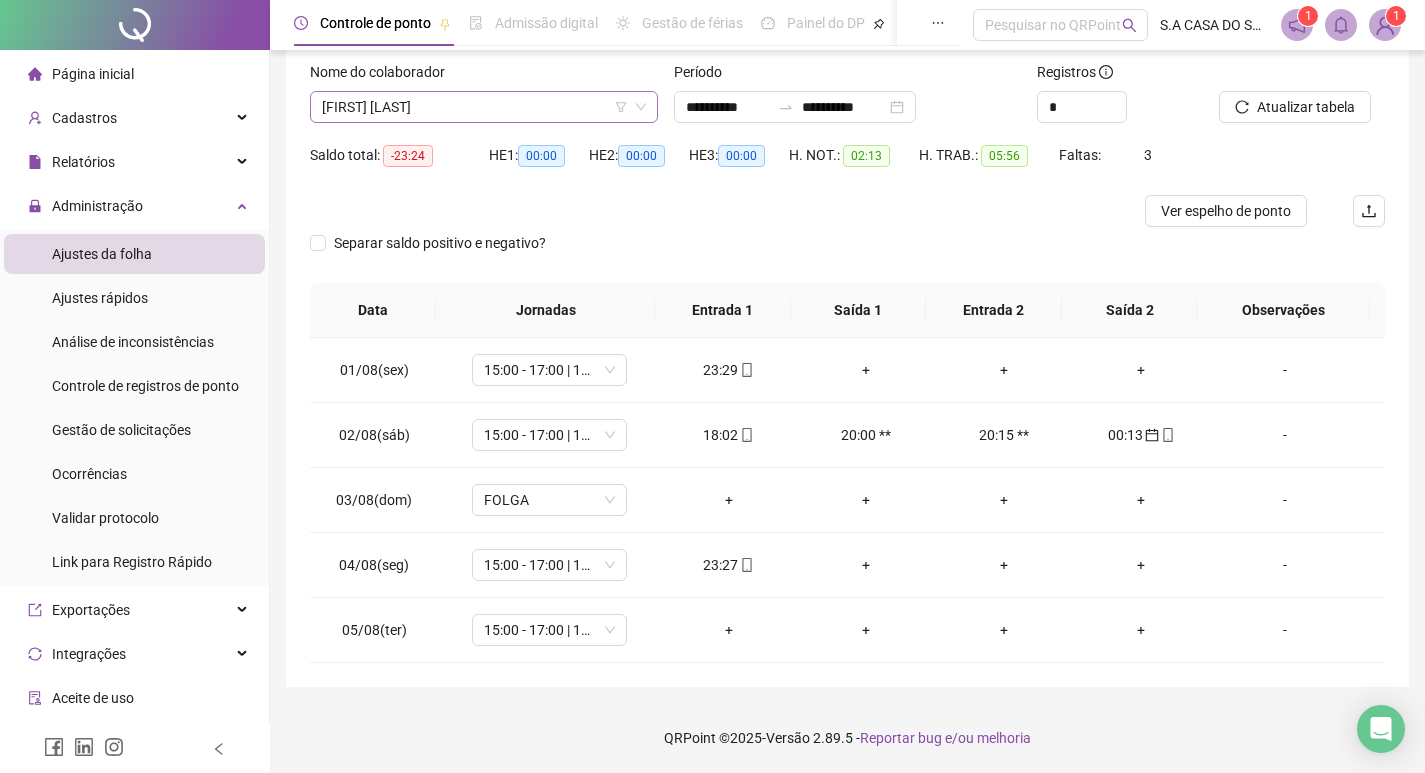 click on "ANA LUIZA BORE" at bounding box center [484, 107] 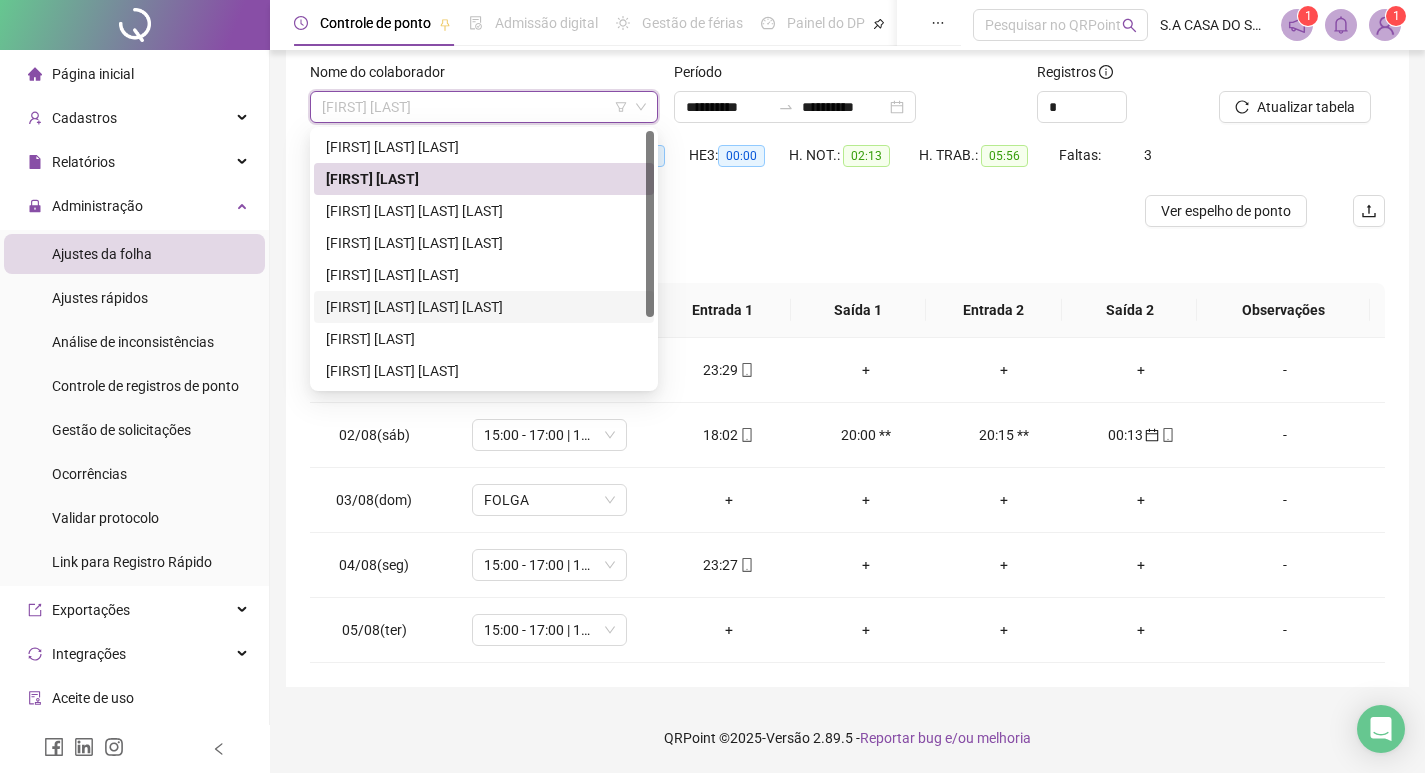 click on "JOSE DOMAIRON BORBA DE ANDRADE" at bounding box center [484, 307] 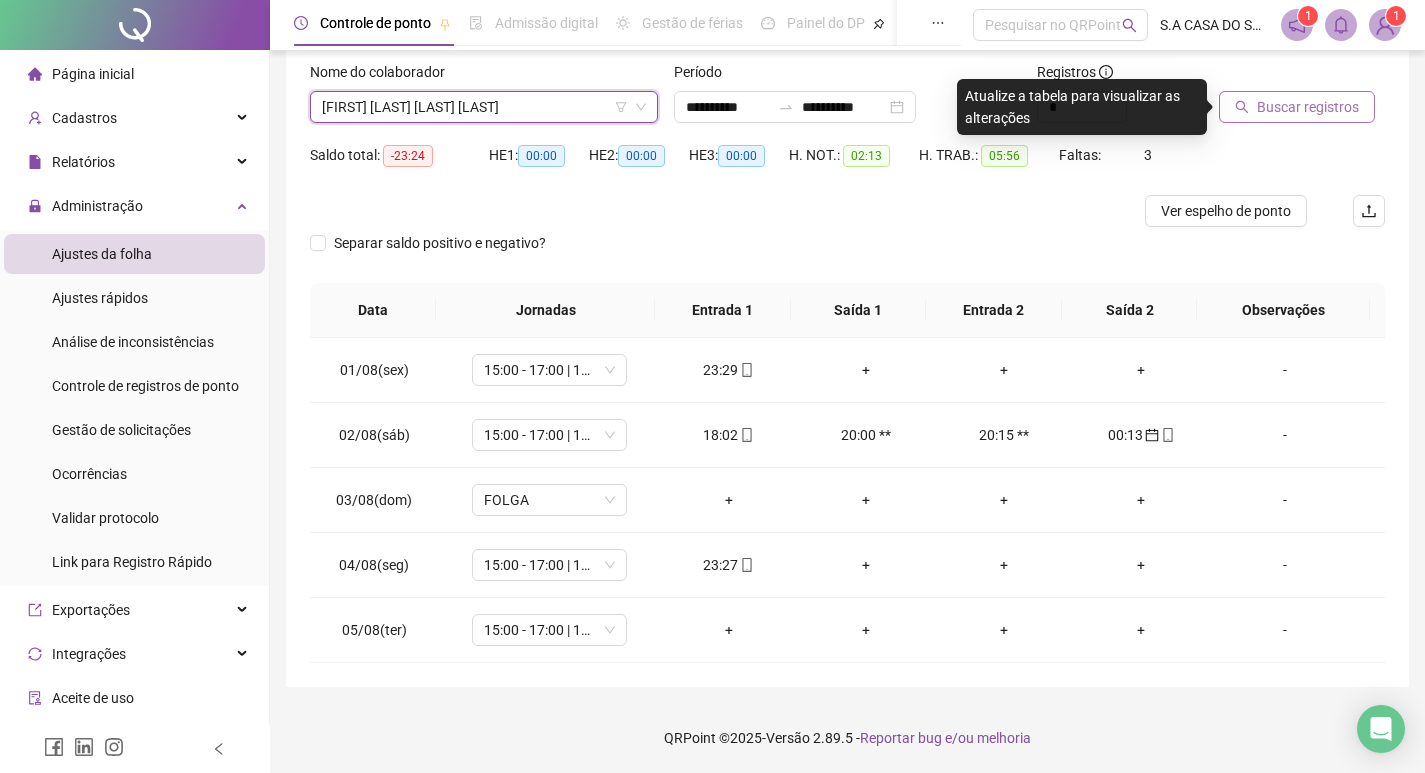 click on "Buscar registros" at bounding box center [1308, 107] 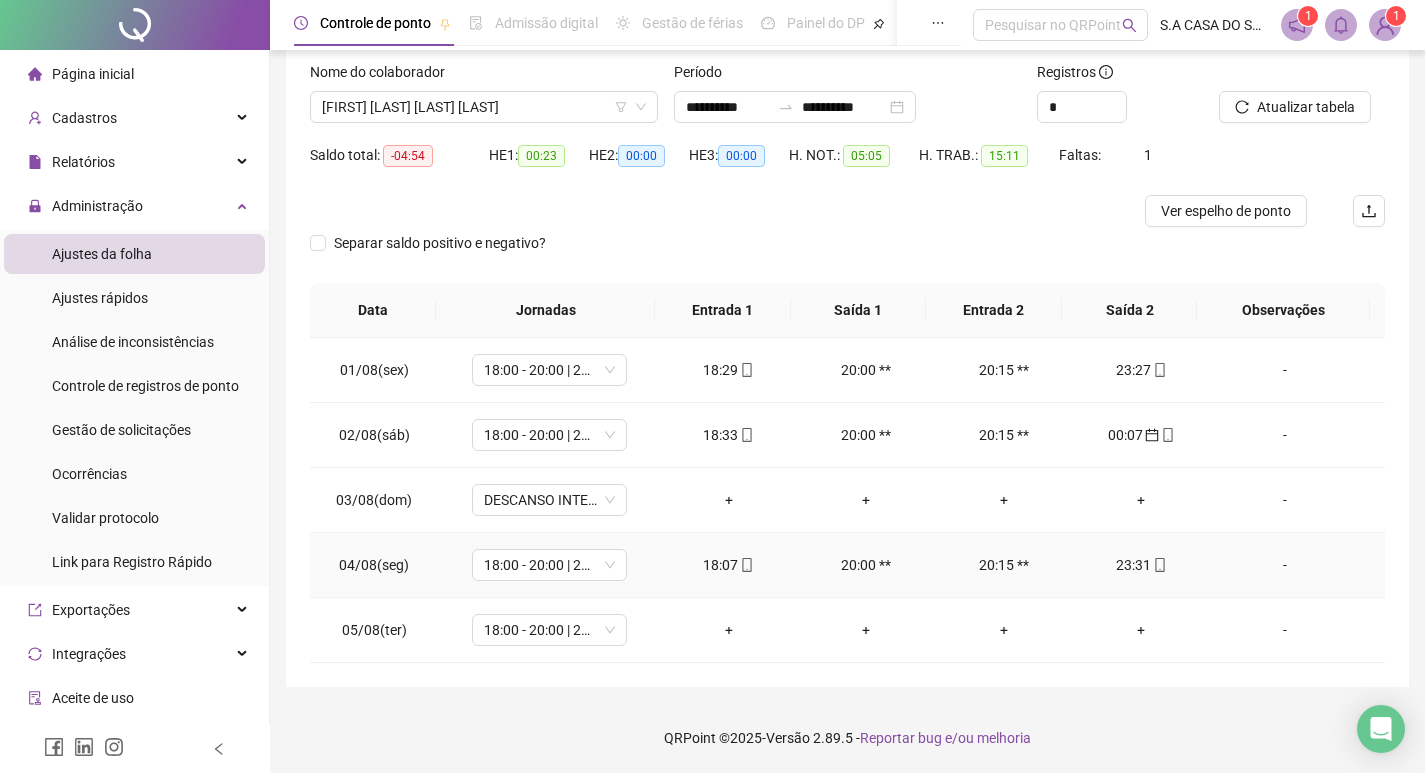 click 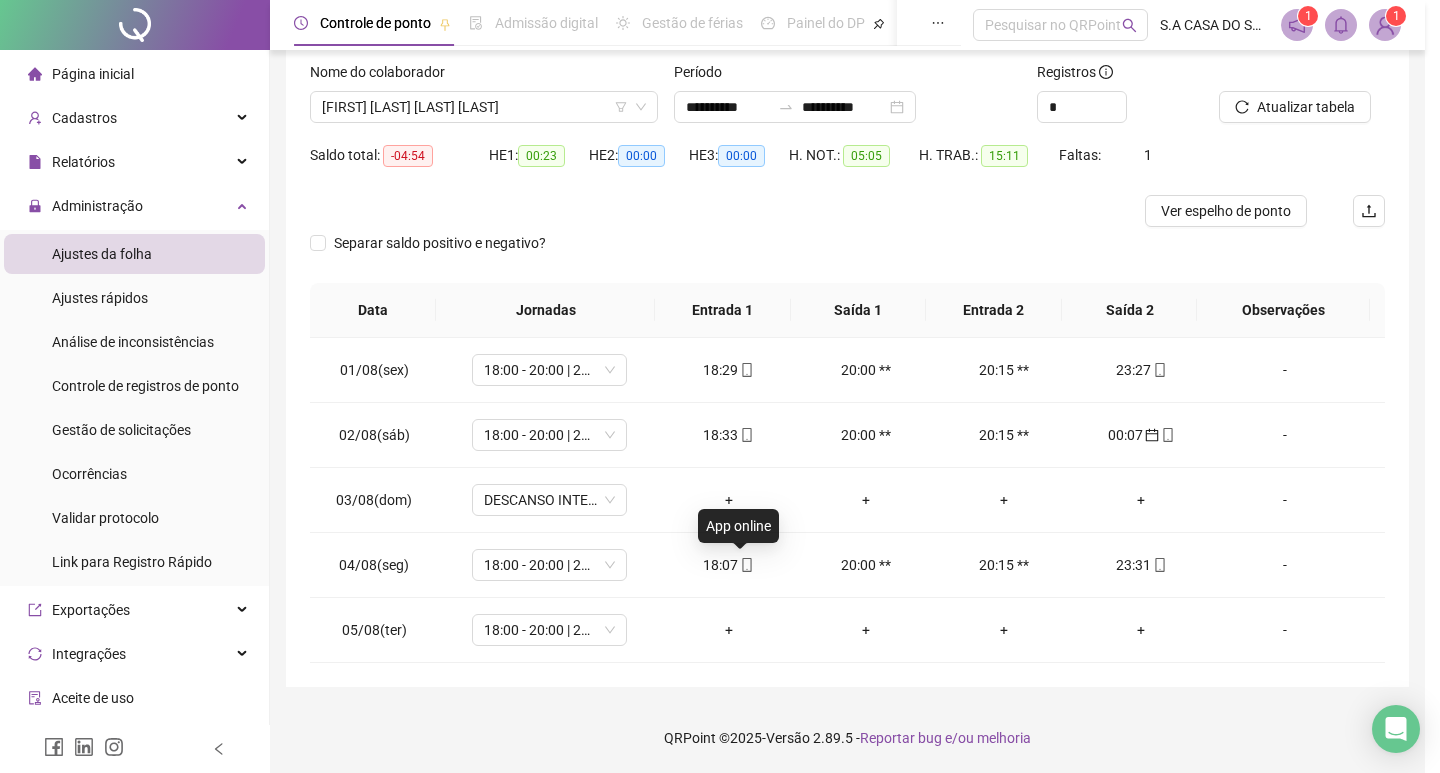 type on "**********" 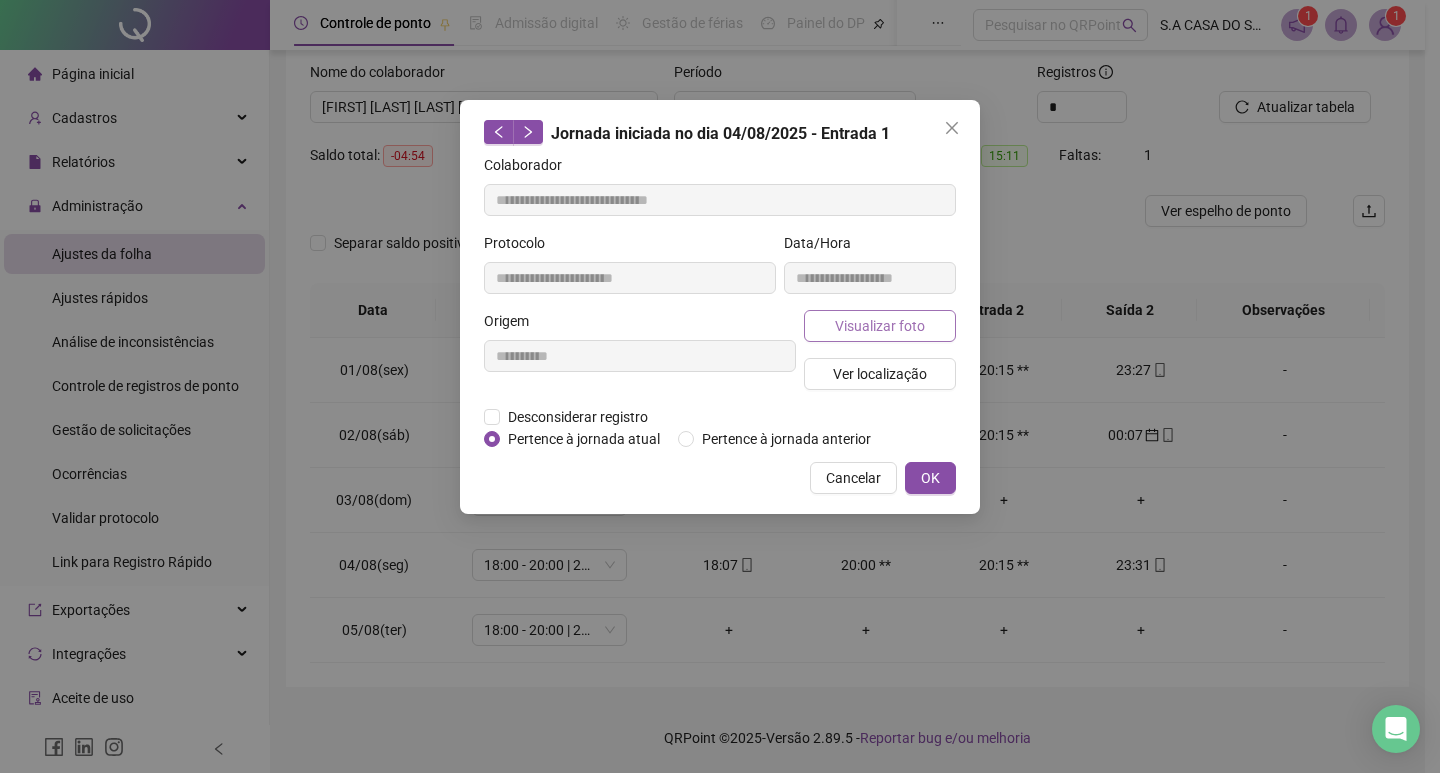 click on "Visualizar foto" at bounding box center [880, 326] 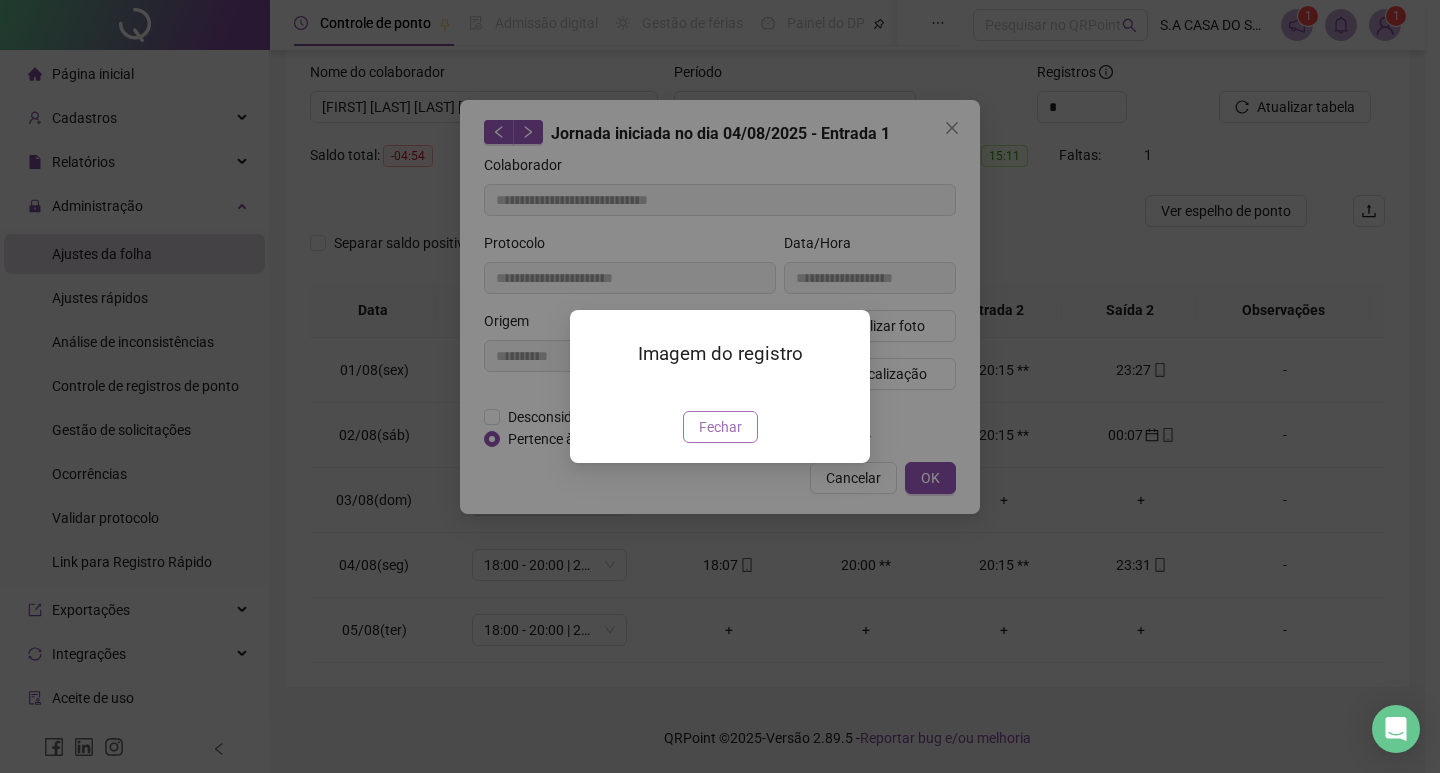 drag, startPoint x: 721, startPoint y: 531, endPoint x: 804, endPoint y: 498, distance: 89.31965 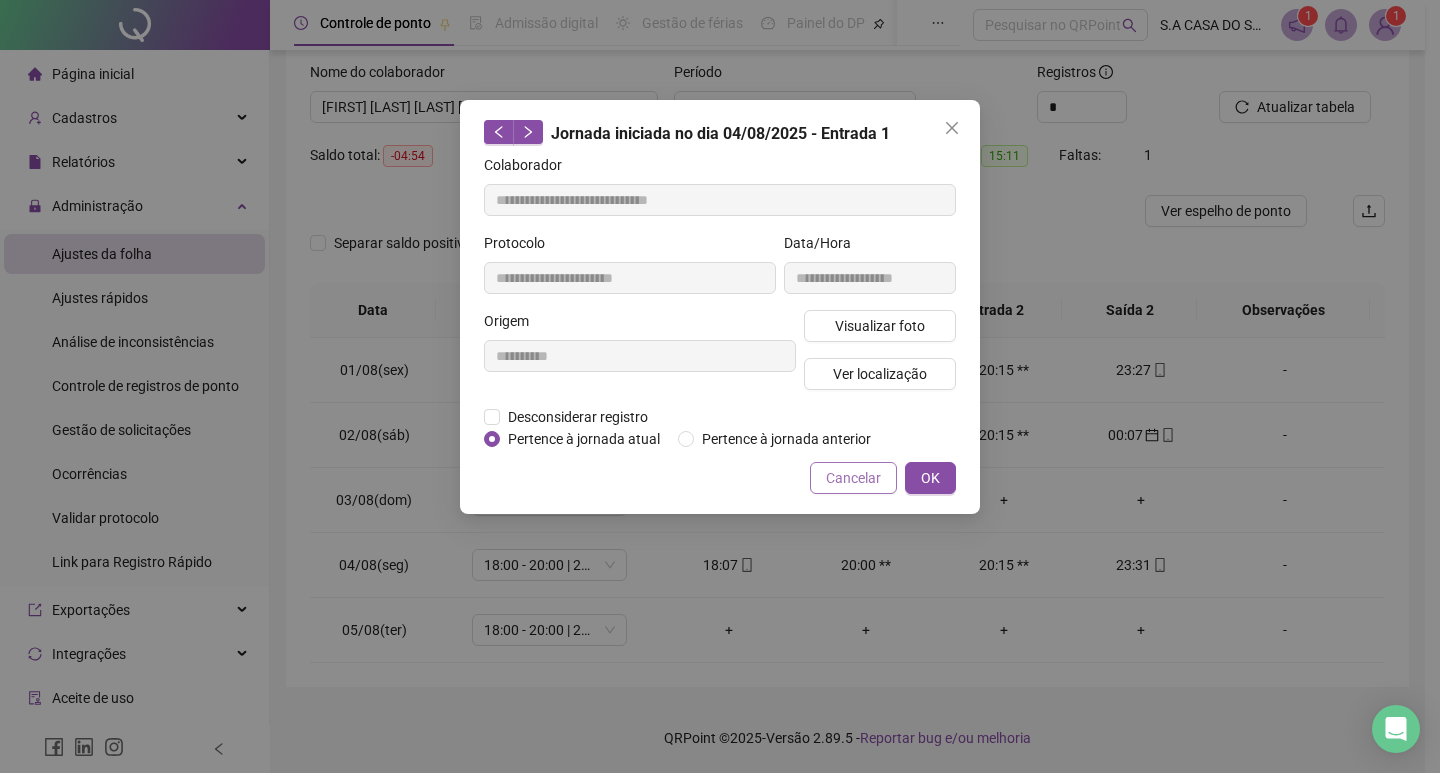 click on "Cancelar" at bounding box center [853, 478] 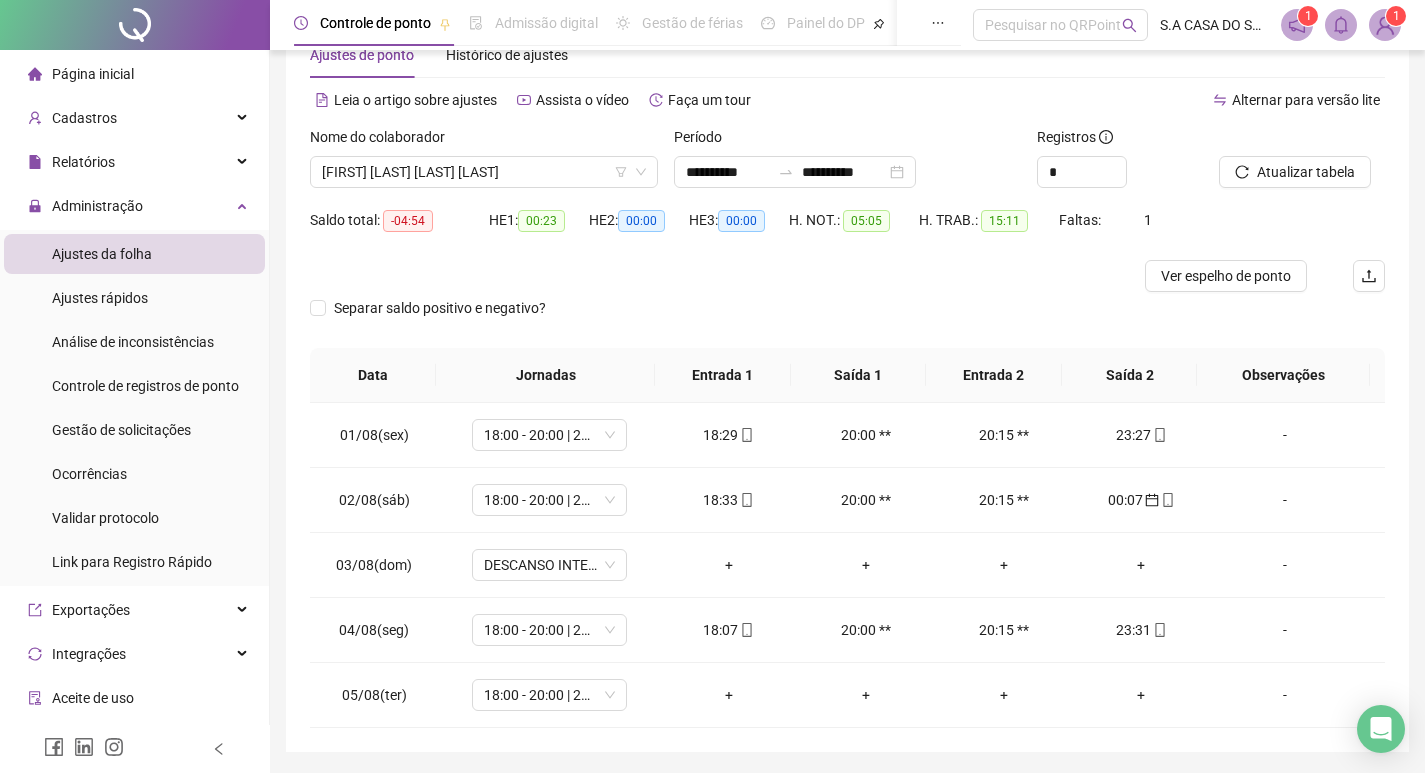 scroll, scrollTop: 0, scrollLeft: 0, axis: both 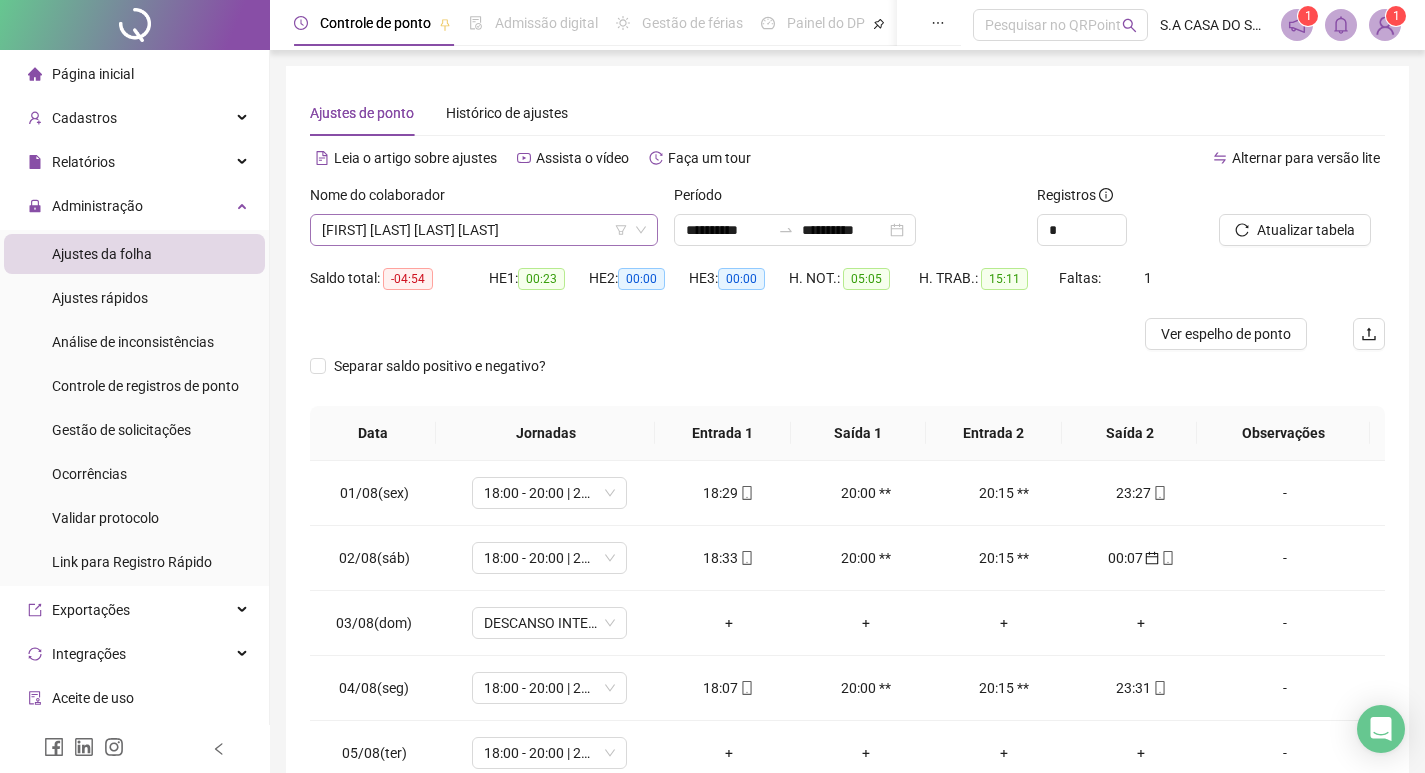 click on "JOSE DOMAIRON BORBA DE ANDRADE" at bounding box center (484, 230) 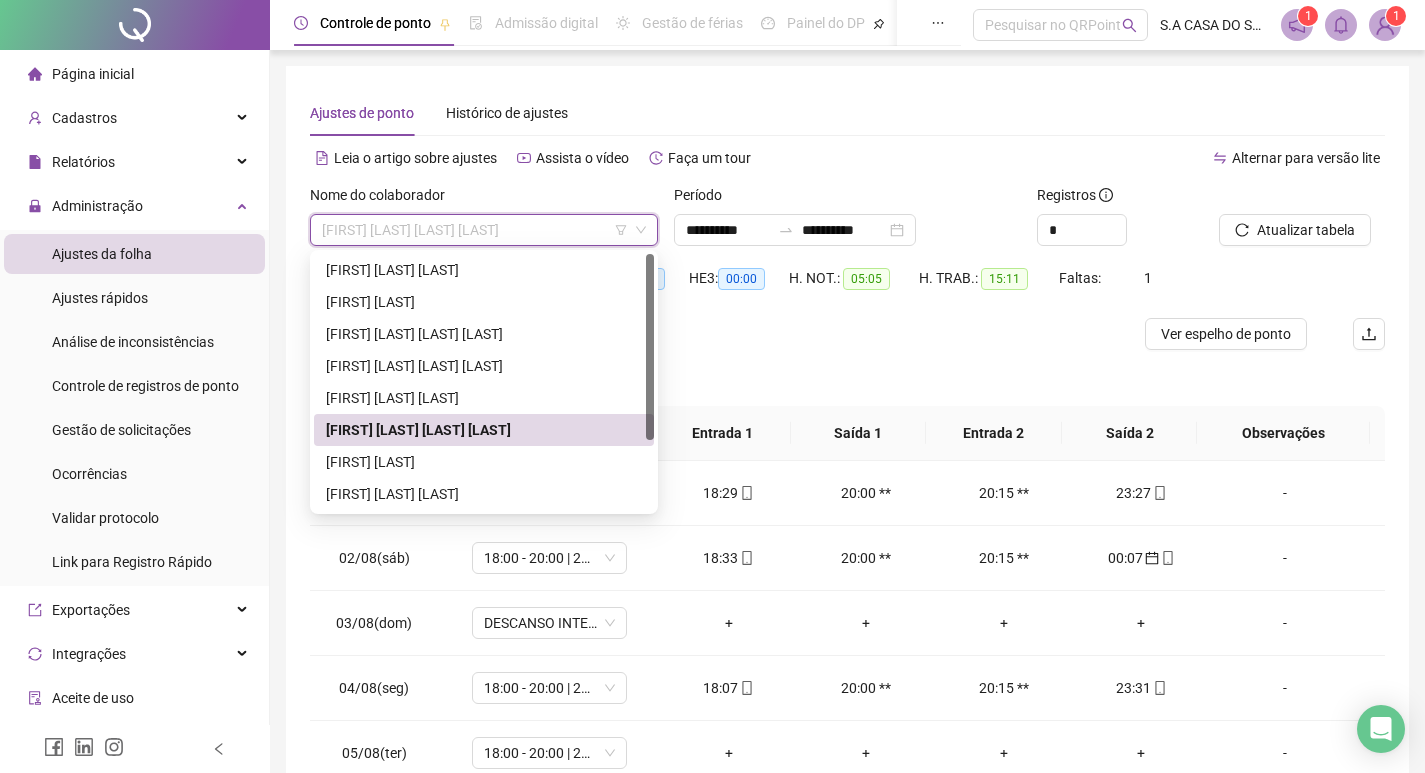 scroll, scrollTop: 96, scrollLeft: 0, axis: vertical 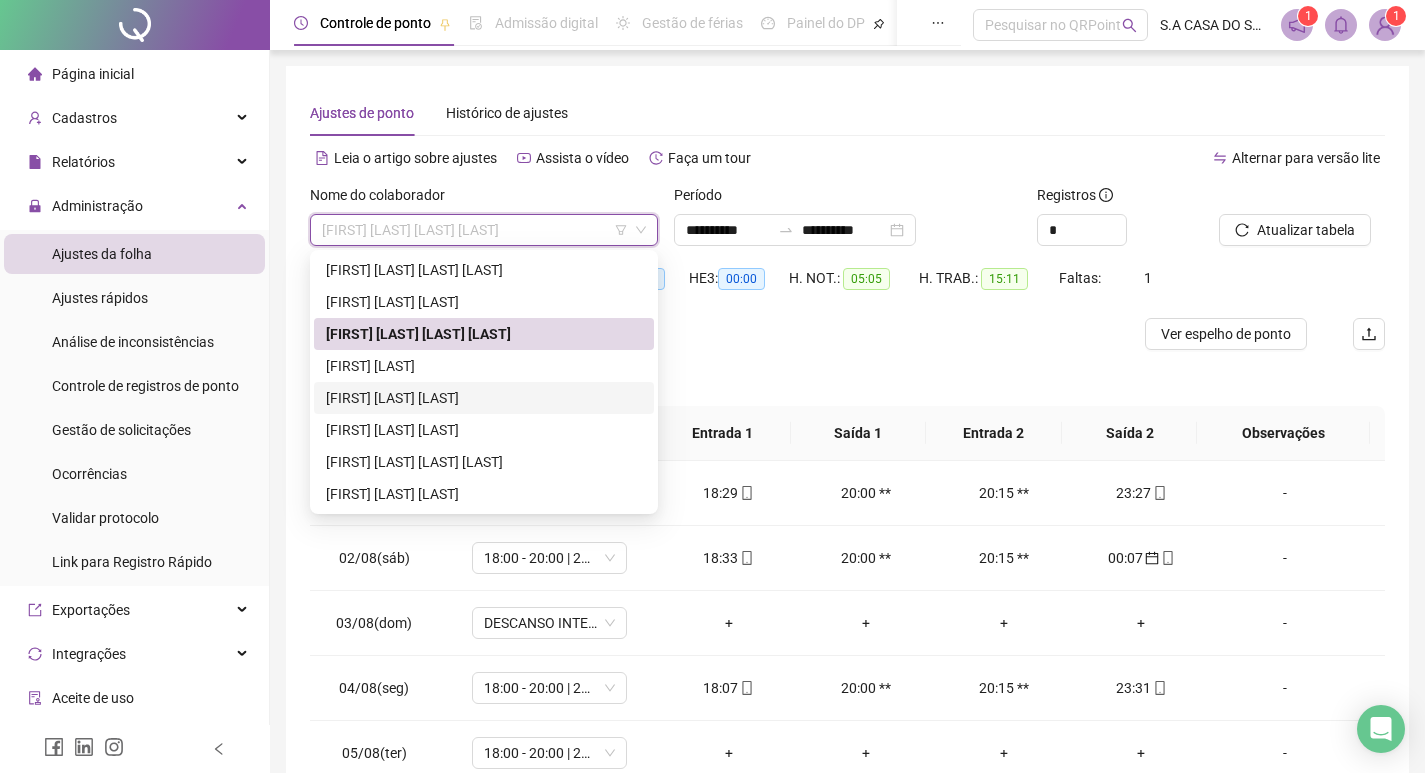 click at bounding box center [713, 334] 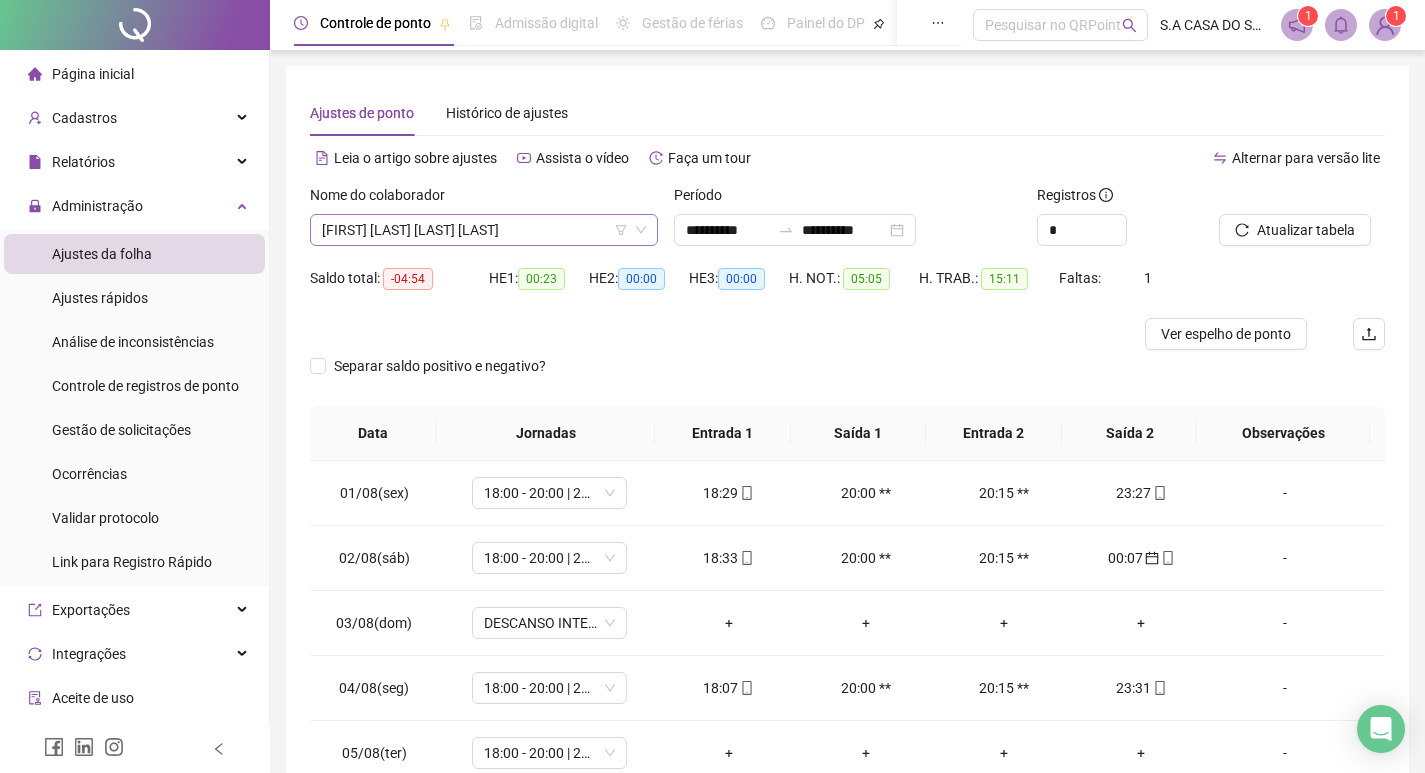 click on "JOSE DOMAIRON BORBA DE ANDRADE" at bounding box center (484, 230) 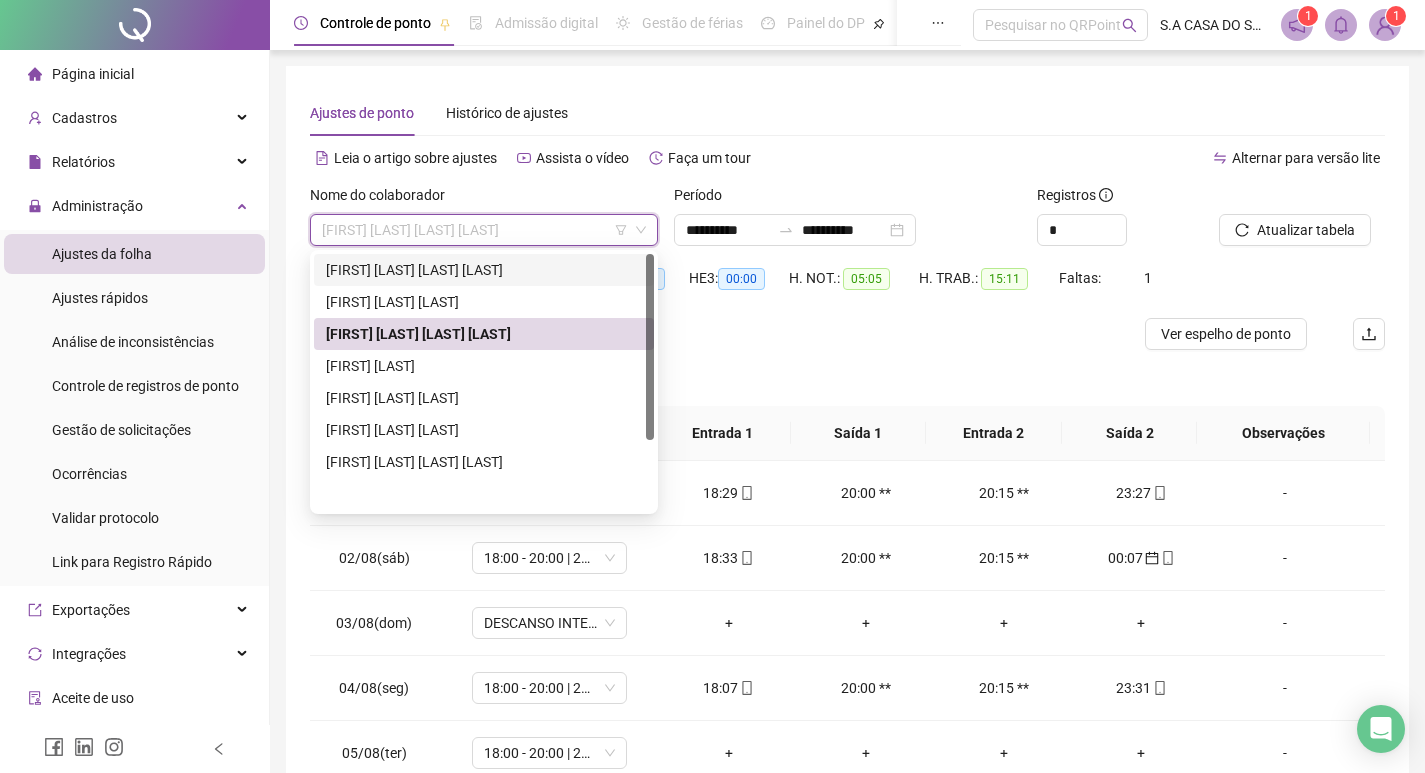 scroll, scrollTop: 0, scrollLeft: 0, axis: both 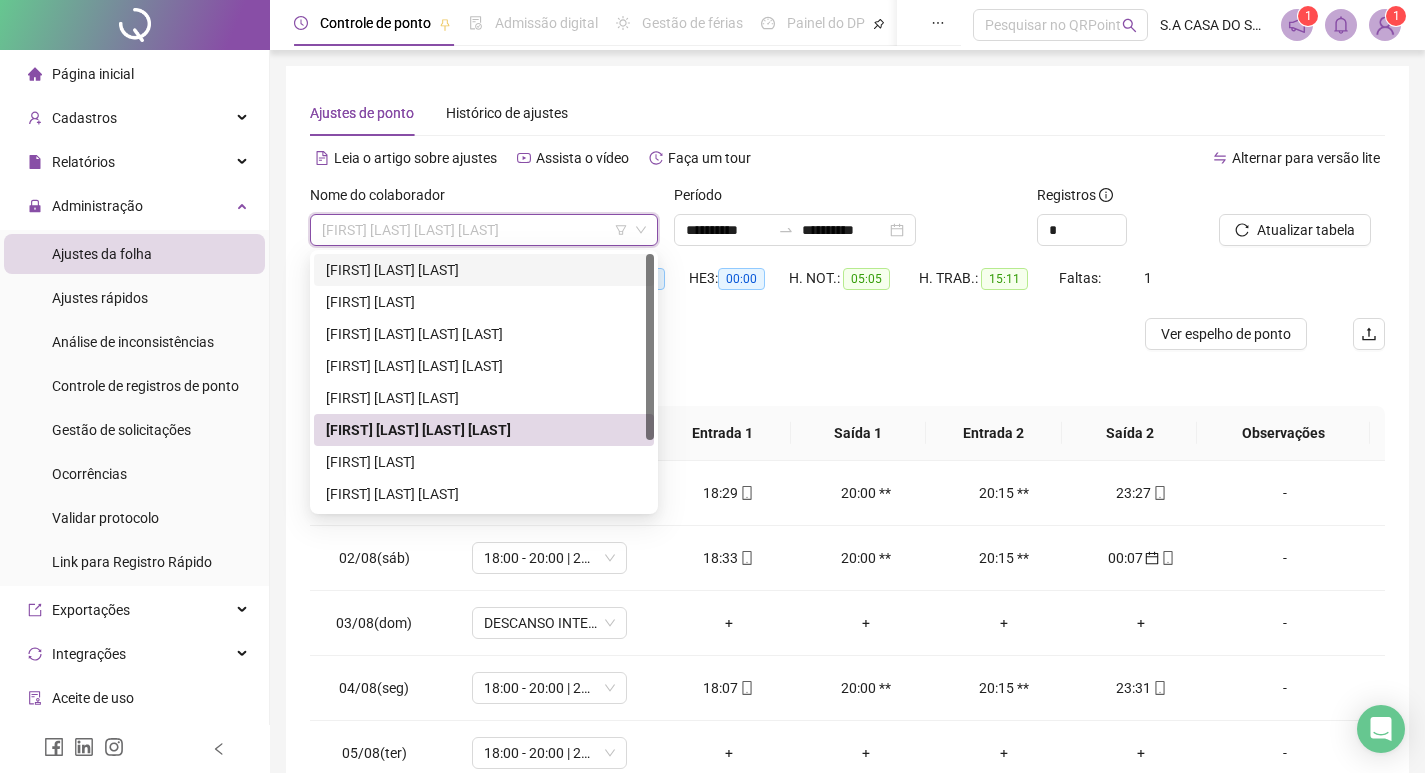 click on "ADOLFO MANUEL SUAREZ TORRES" at bounding box center (484, 270) 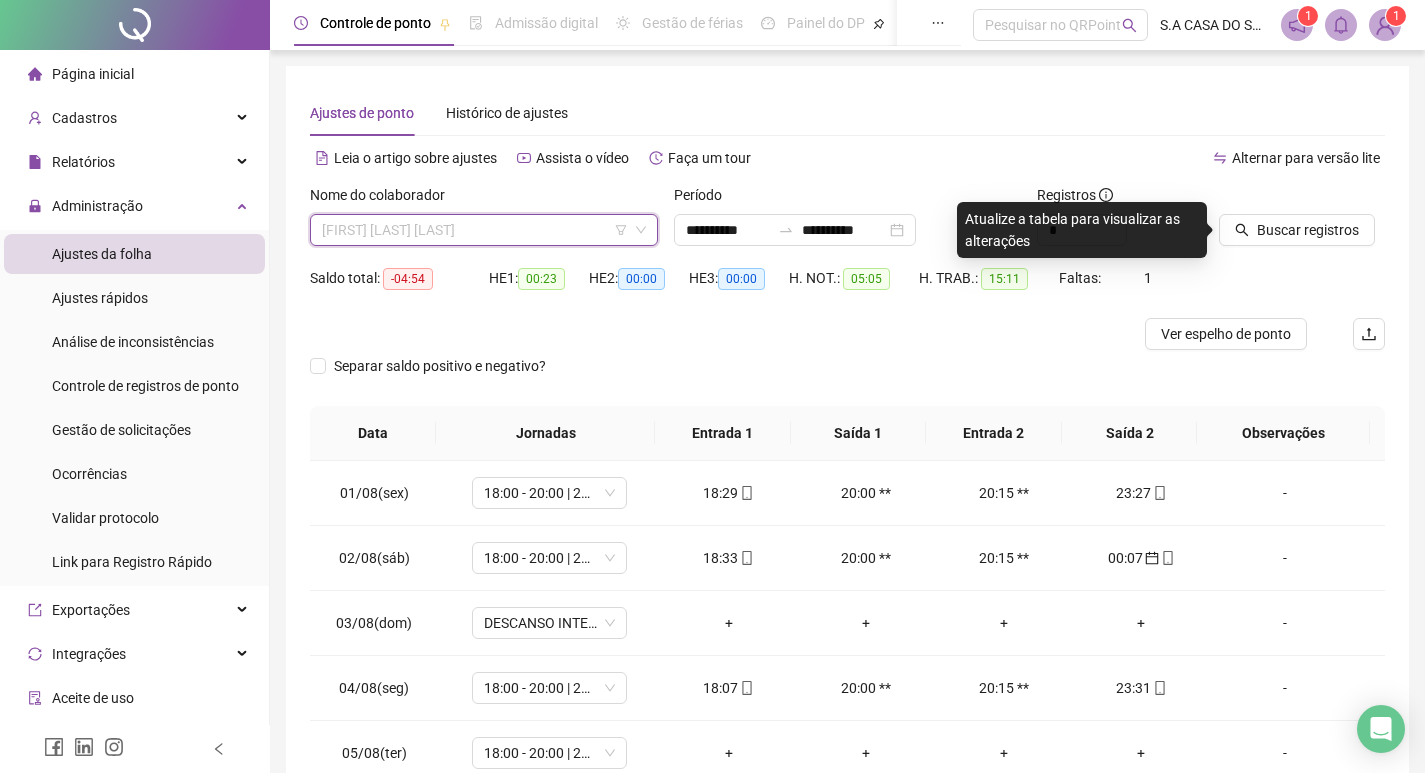 click on "ADOLFO MANUEL SUAREZ TORRES" at bounding box center [484, 230] 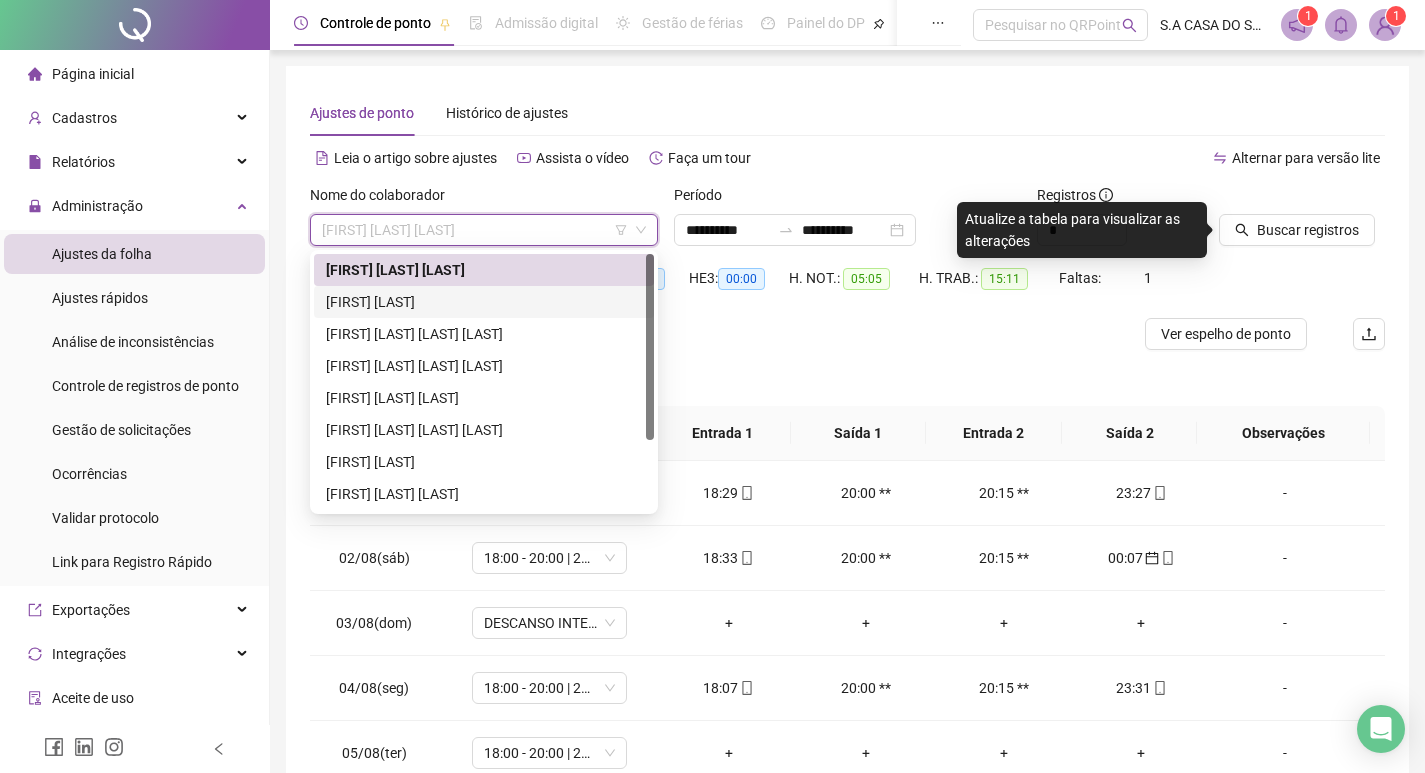 click on "ANA LUIZA BORE" at bounding box center (484, 302) 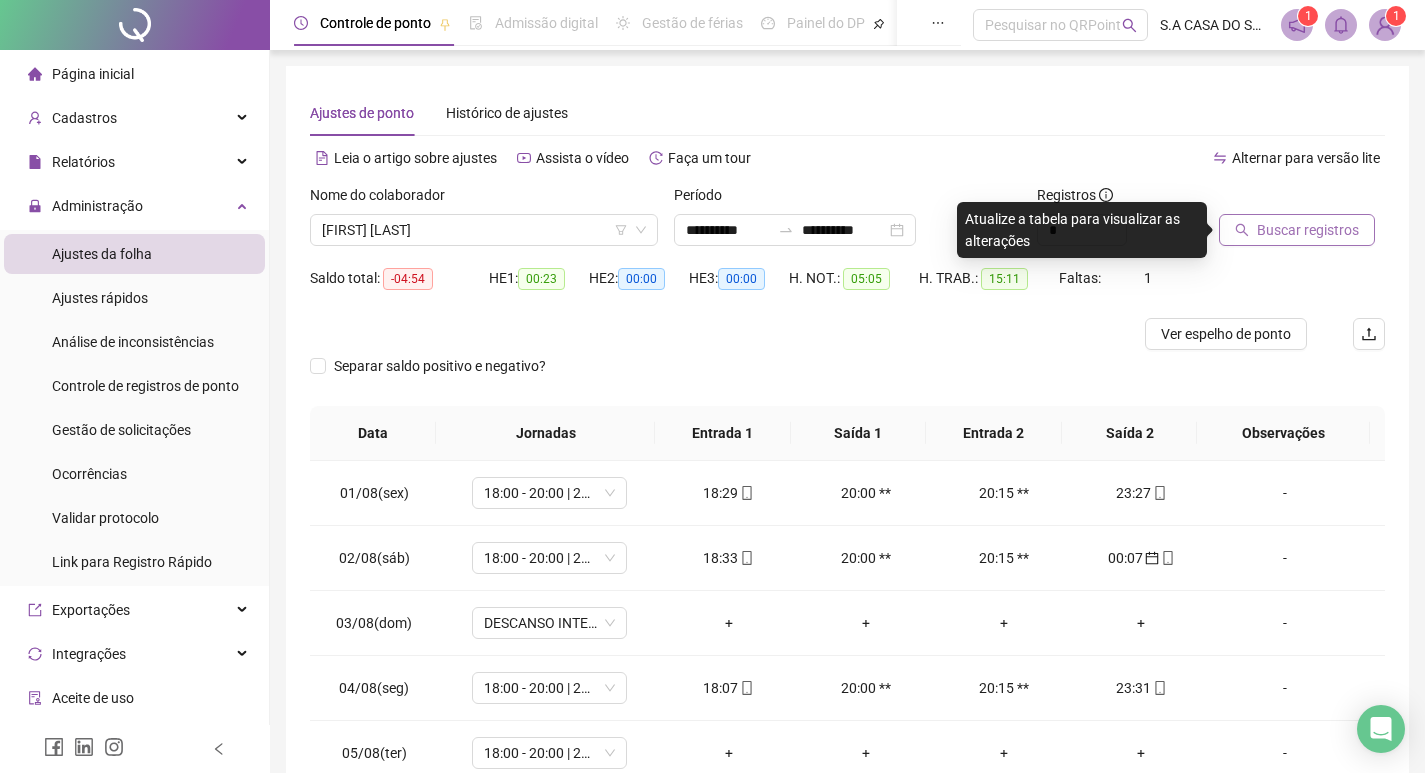 click on "Buscar registros" at bounding box center [1308, 230] 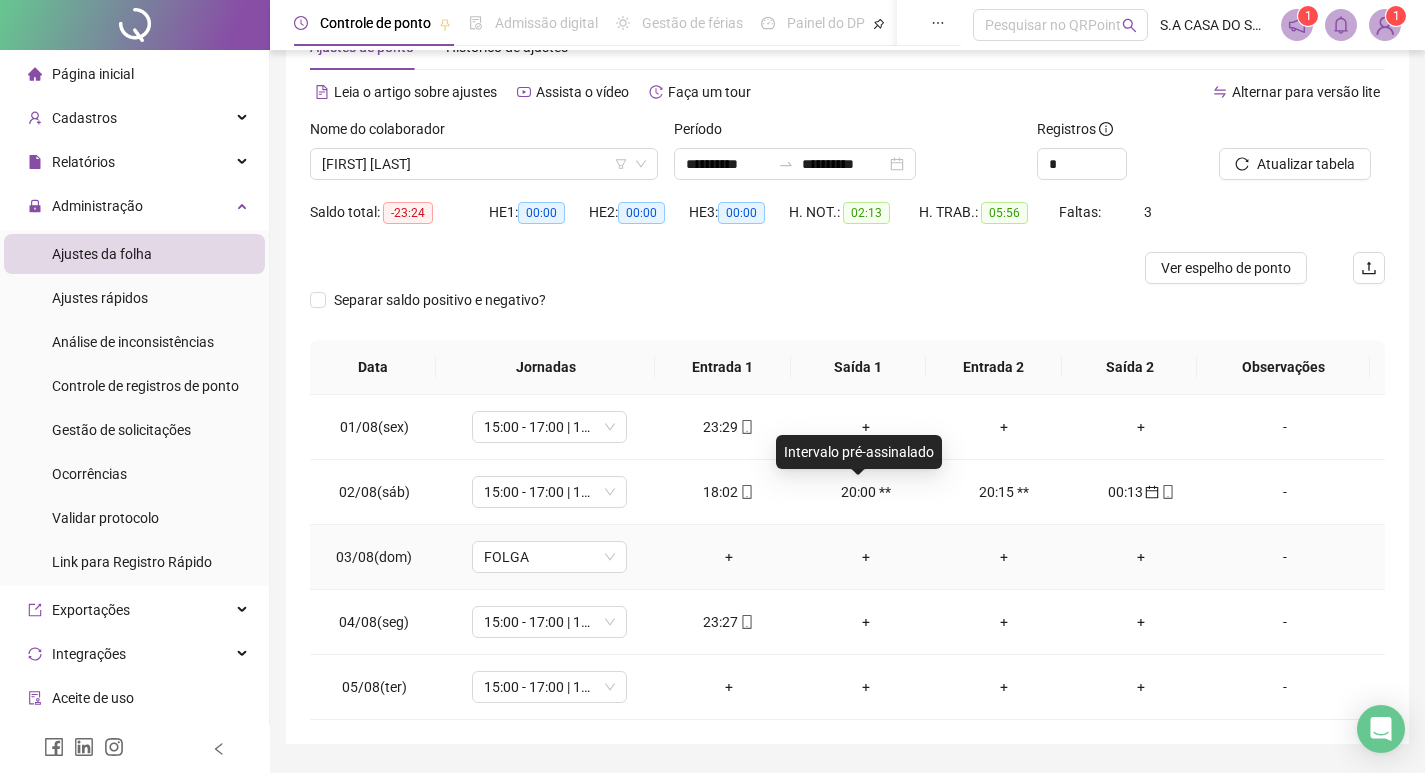 scroll, scrollTop: 100, scrollLeft: 0, axis: vertical 